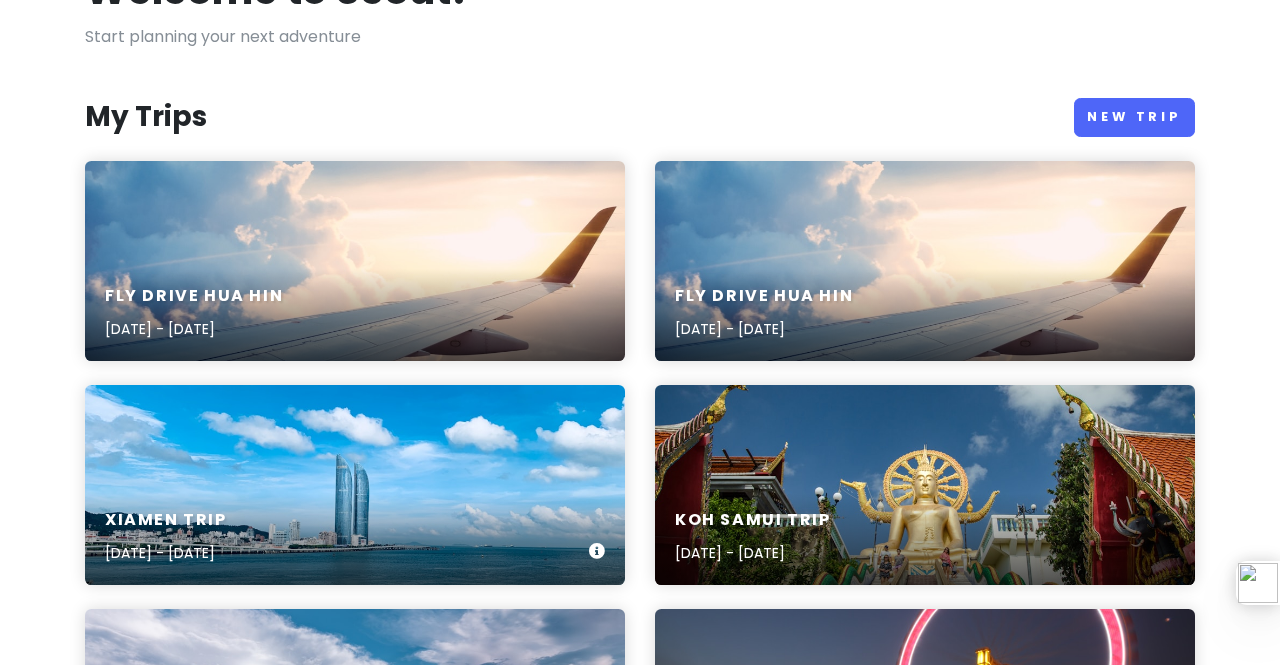 scroll, scrollTop: 122, scrollLeft: 0, axis: vertical 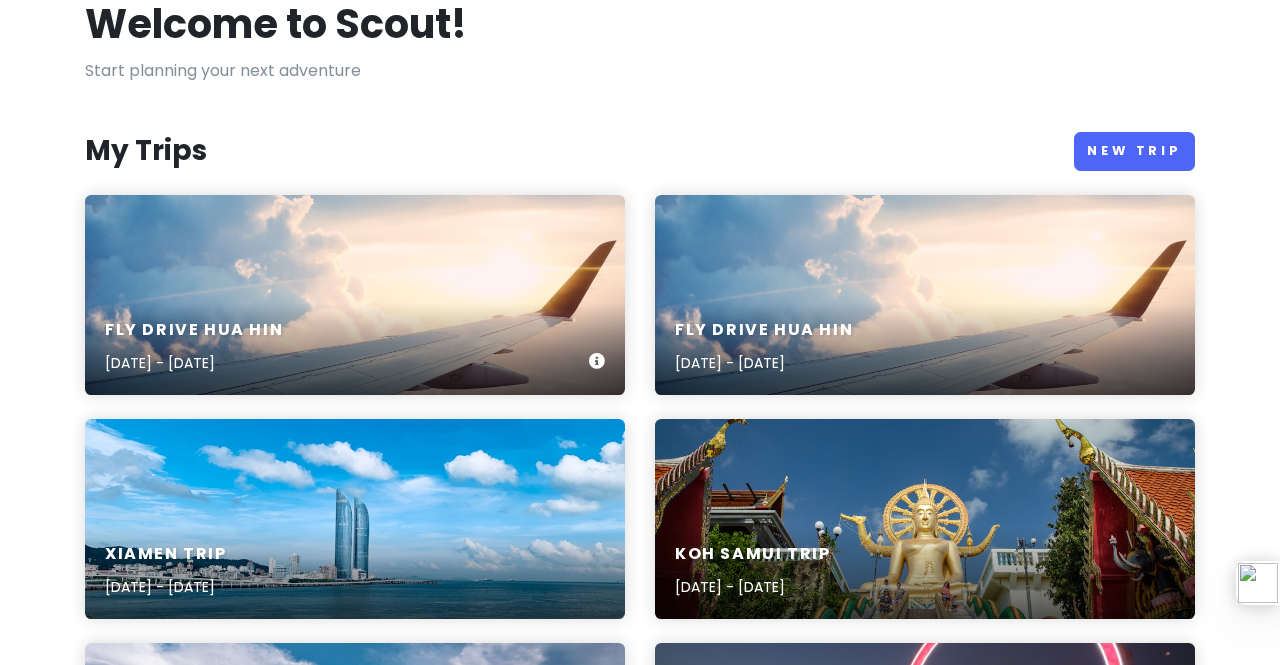 click on "Fly Drive Hua Hin [DATE] - [DATE]" at bounding box center (355, 295) 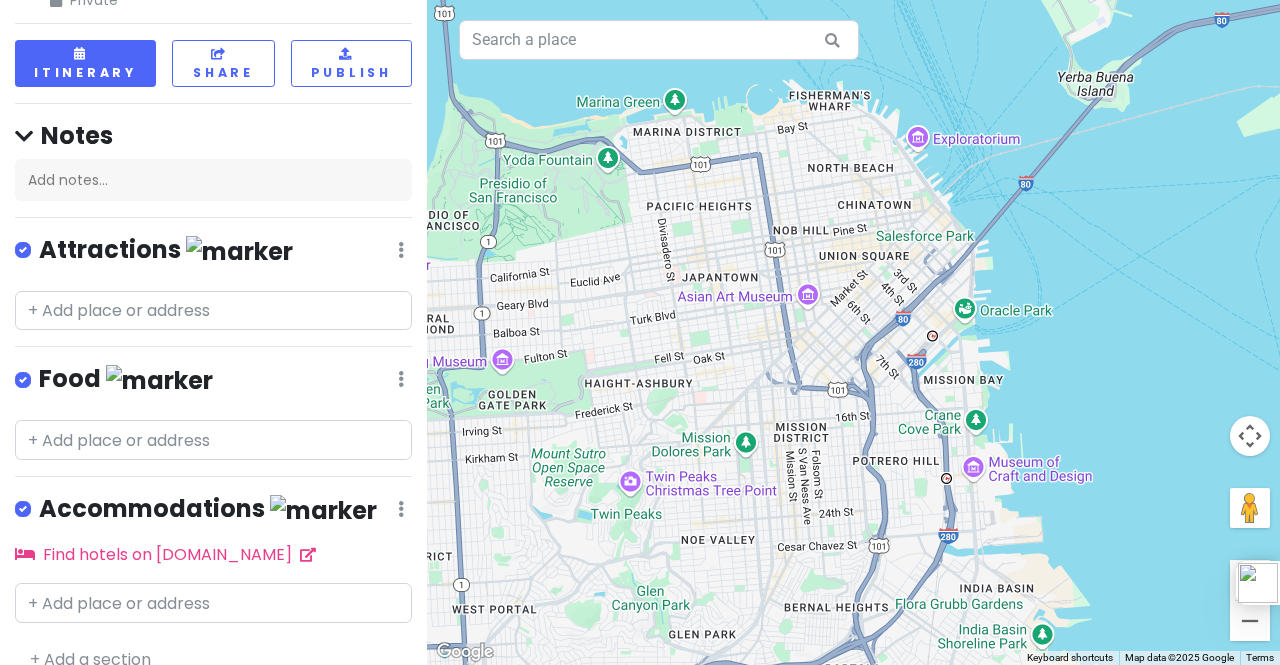 scroll, scrollTop: 90, scrollLeft: 0, axis: vertical 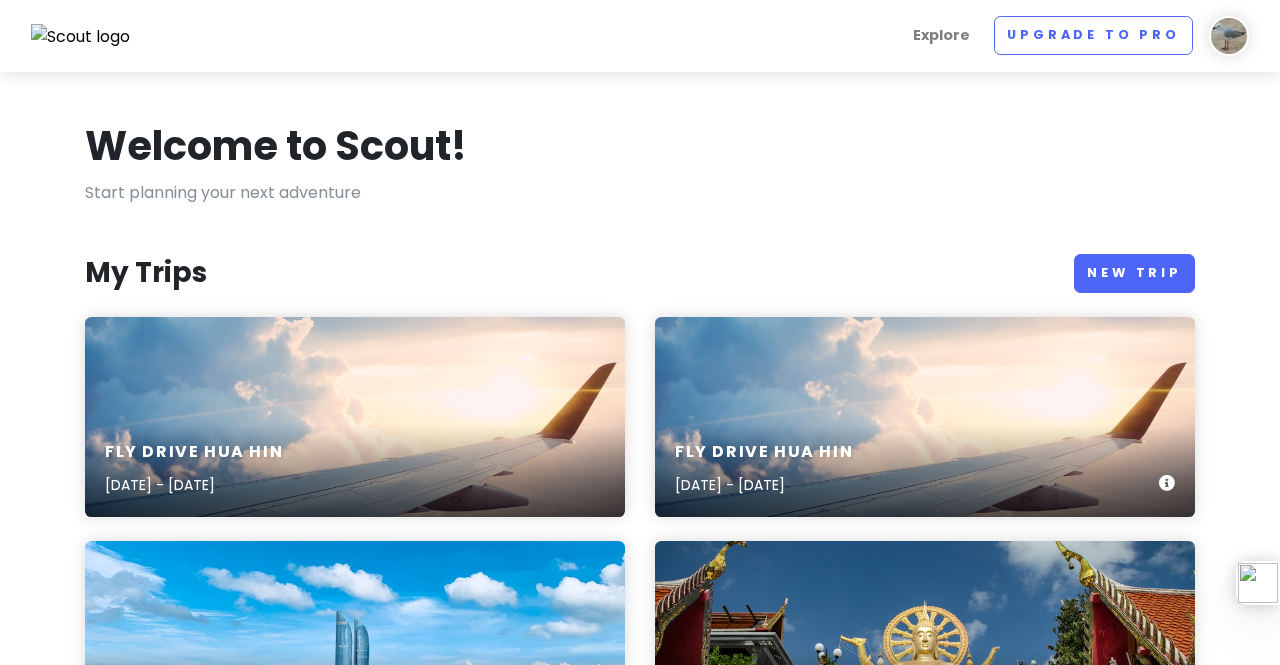 click on "Fly Drive Hua Hin [DATE] - [DATE]" at bounding box center [925, 417] 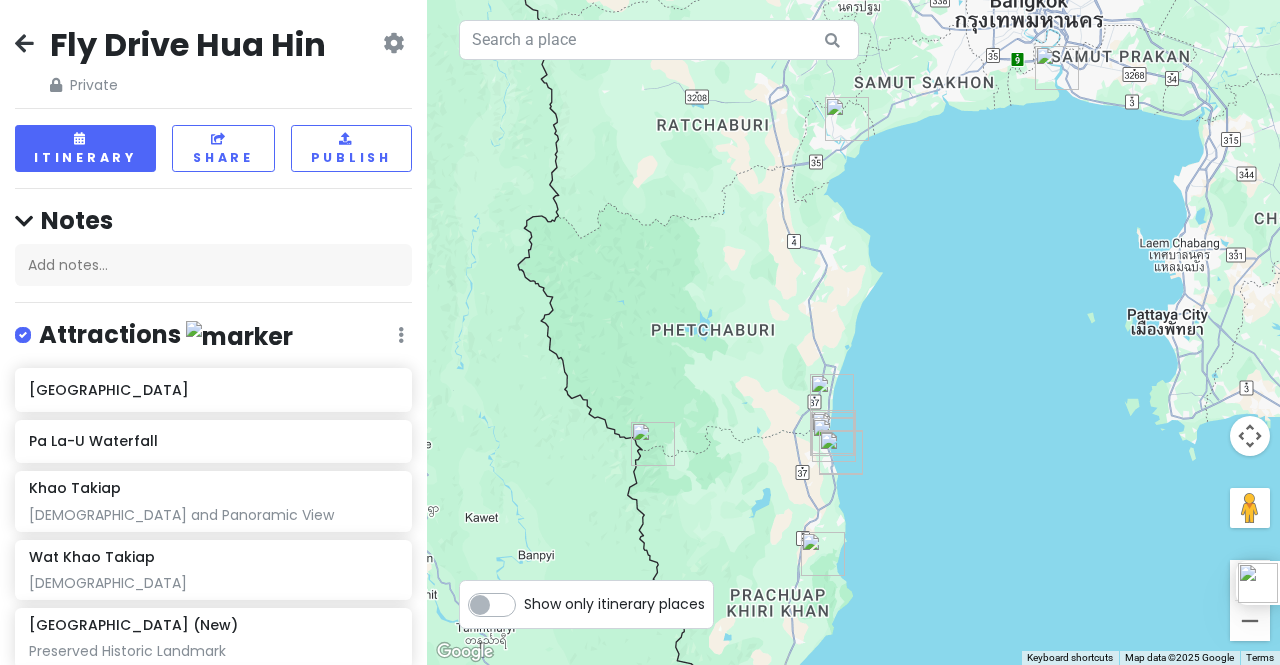 click at bounding box center [24, 43] 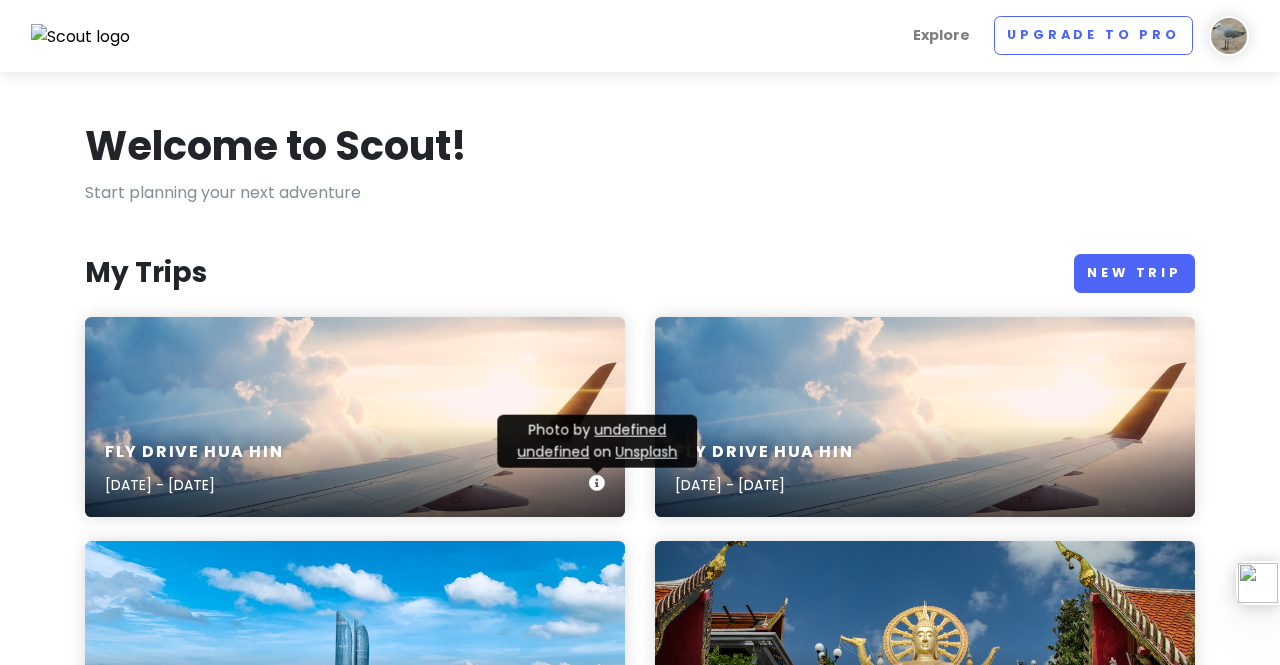 click at bounding box center [597, 483] 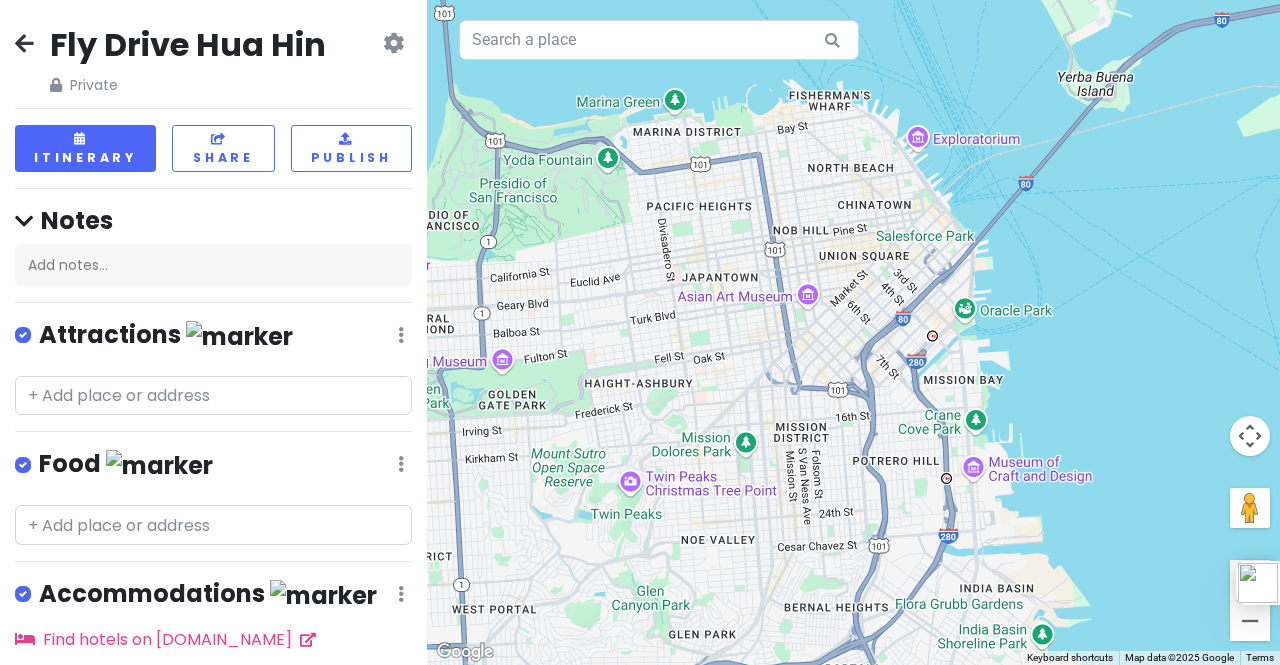 click at bounding box center (393, 43) 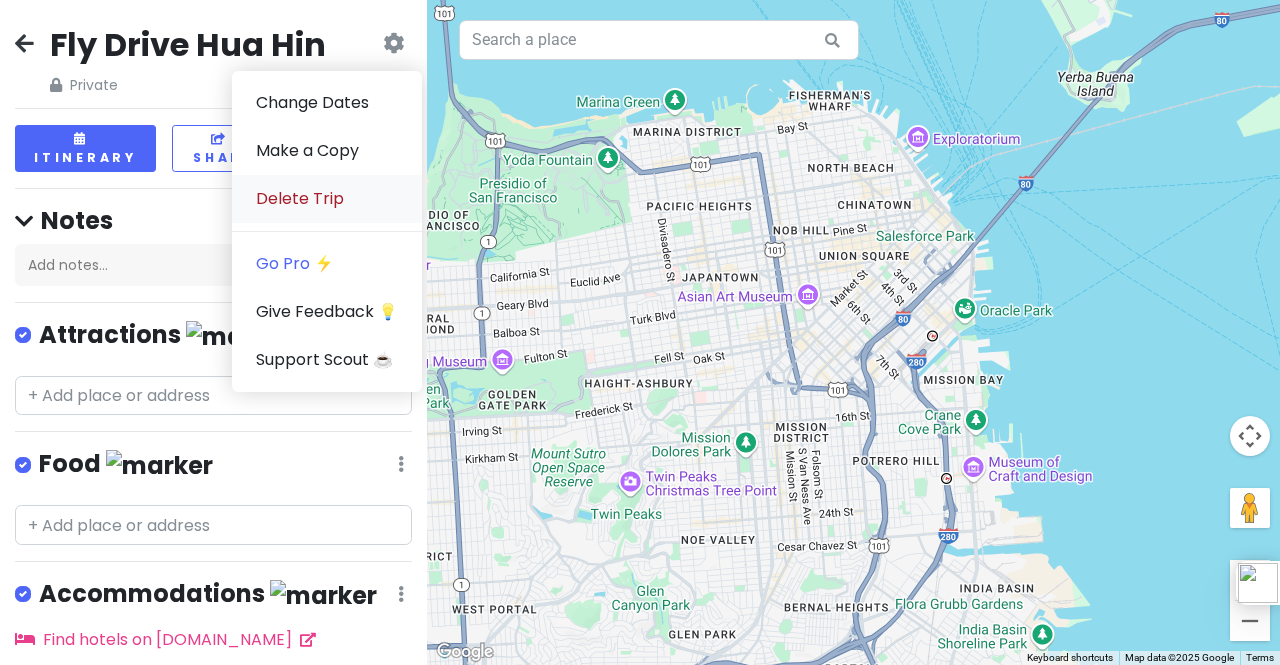 click on "Delete Trip" at bounding box center (327, 199) 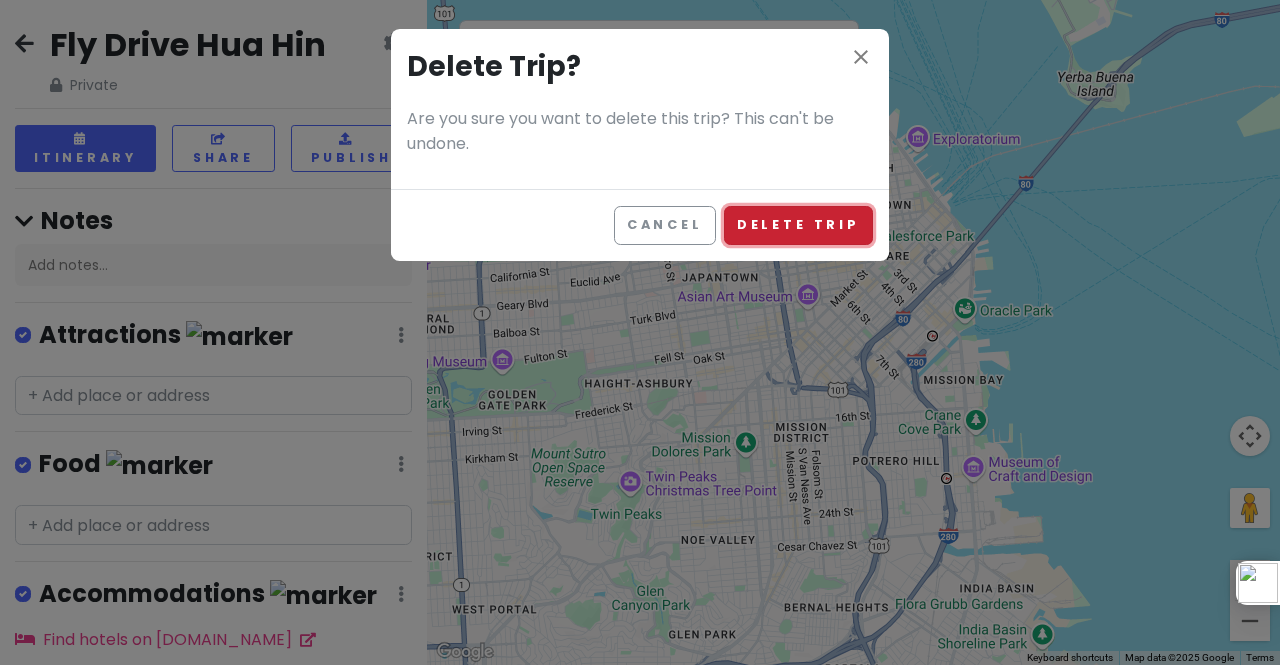 click on "Delete Trip" at bounding box center (798, 225) 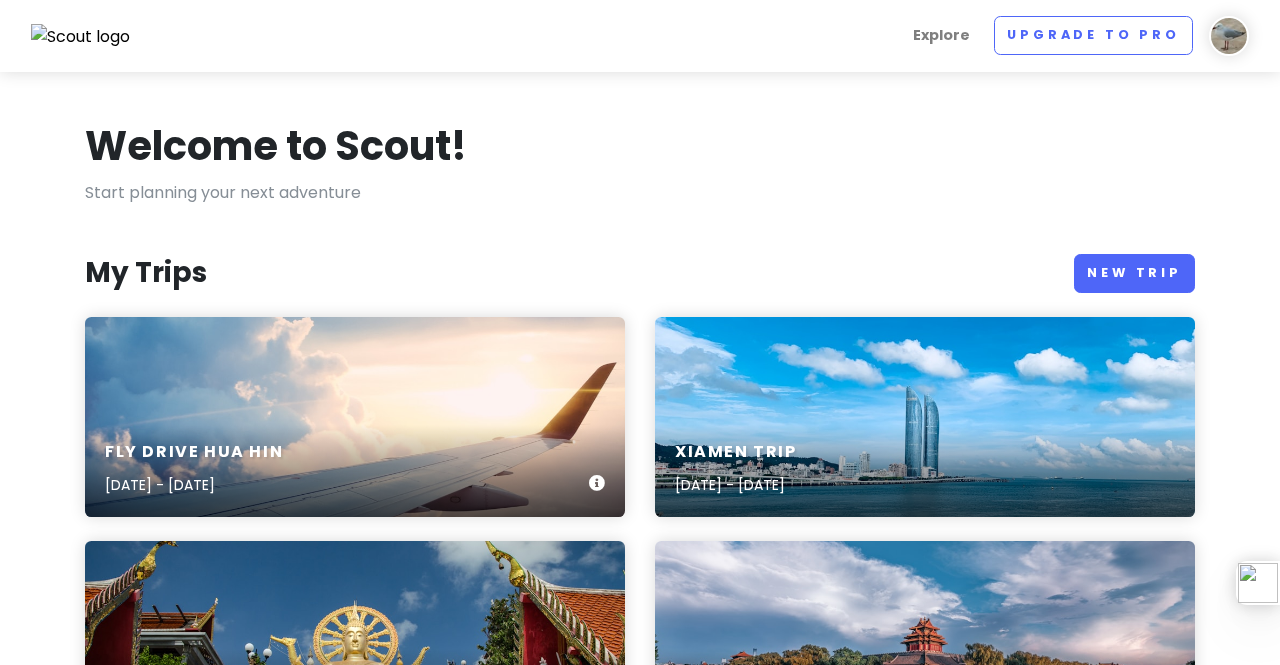 click on "Fly Drive Hua Hin [DATE] - [DATE]" at bounding box center (355, 417) 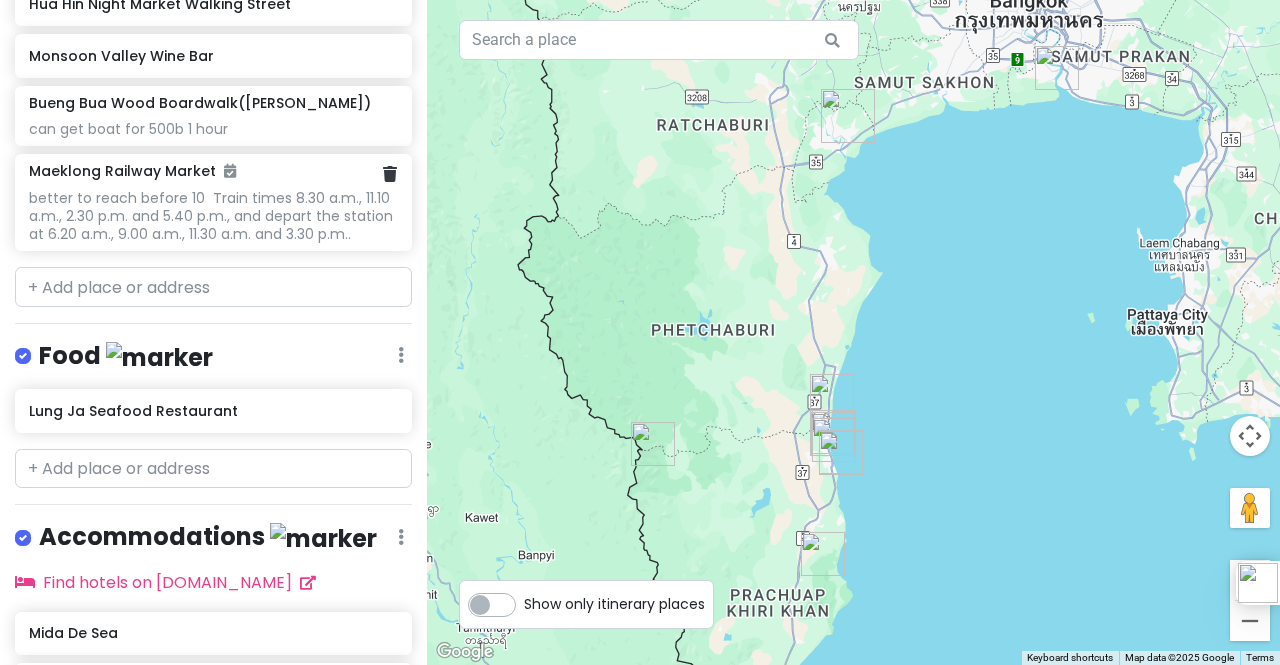 scroll, scrollTop: 839, scrollLeft: 0, axis: vertical 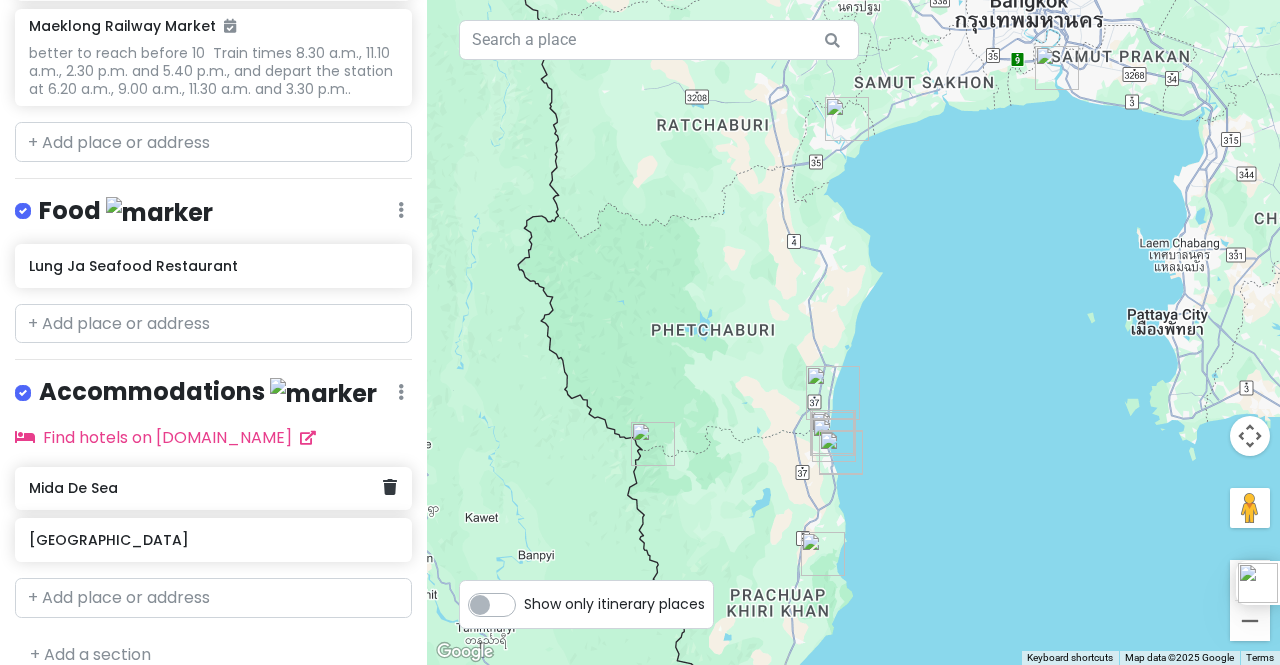 click on "Mida De Sea" at bounding box center (206, 488) 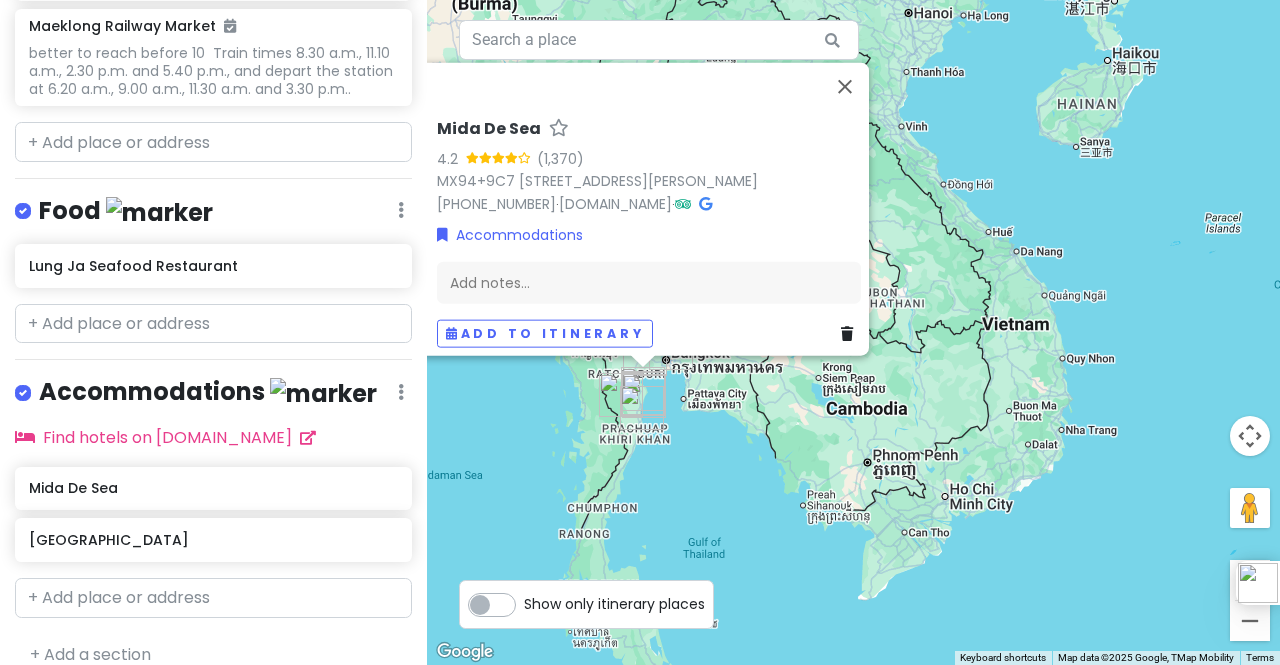 click on "Mida De Sea 4.2        (1,370) MX94+9C7 1349 Soi [STREET_ADDRESS][PERSON_NAME] [PHONE_NUMBER]   ·   [DOMAIN_NAME]   ·   Accommodations Add notes...  Add to itinerary" at bounding box center [853, 332] 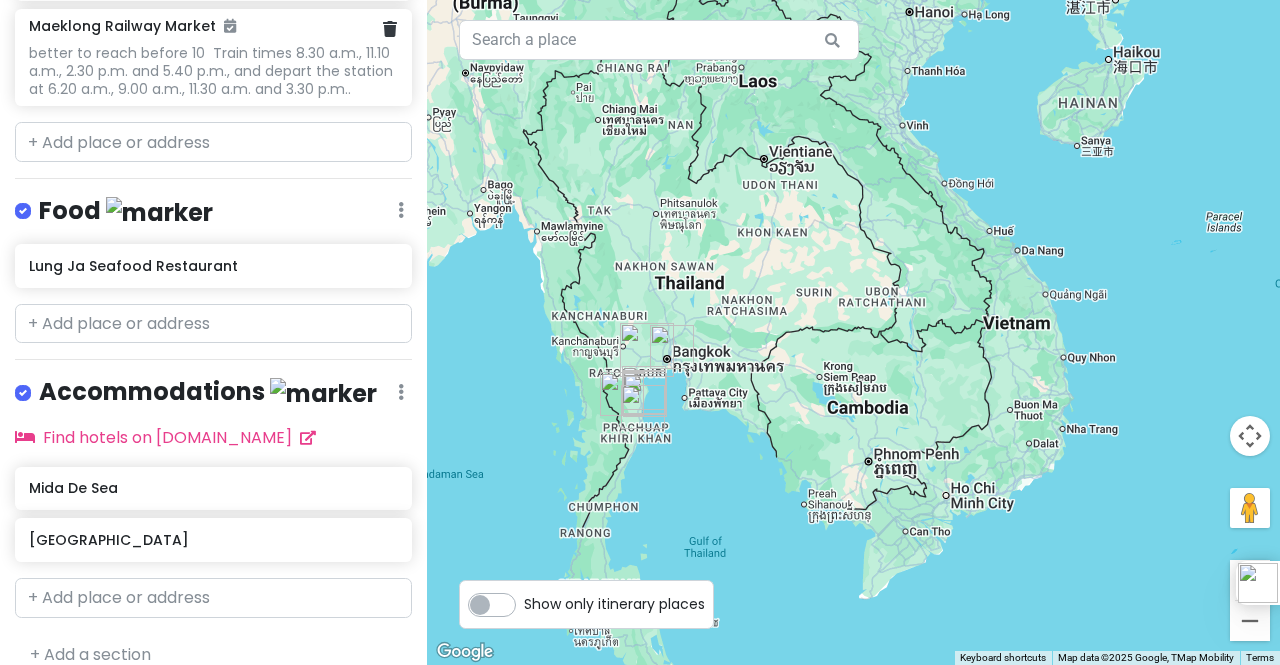 click on "better to reach before 10  Train times 8.30 a.m., 11.10 a.m., 2.30 p.m. and 5.40 p.m., and depart the station at 6.20 a.m., 9.00 a.m., 11.30 a.m. and 3.30 p.m.." at bounding box center [213, -324] 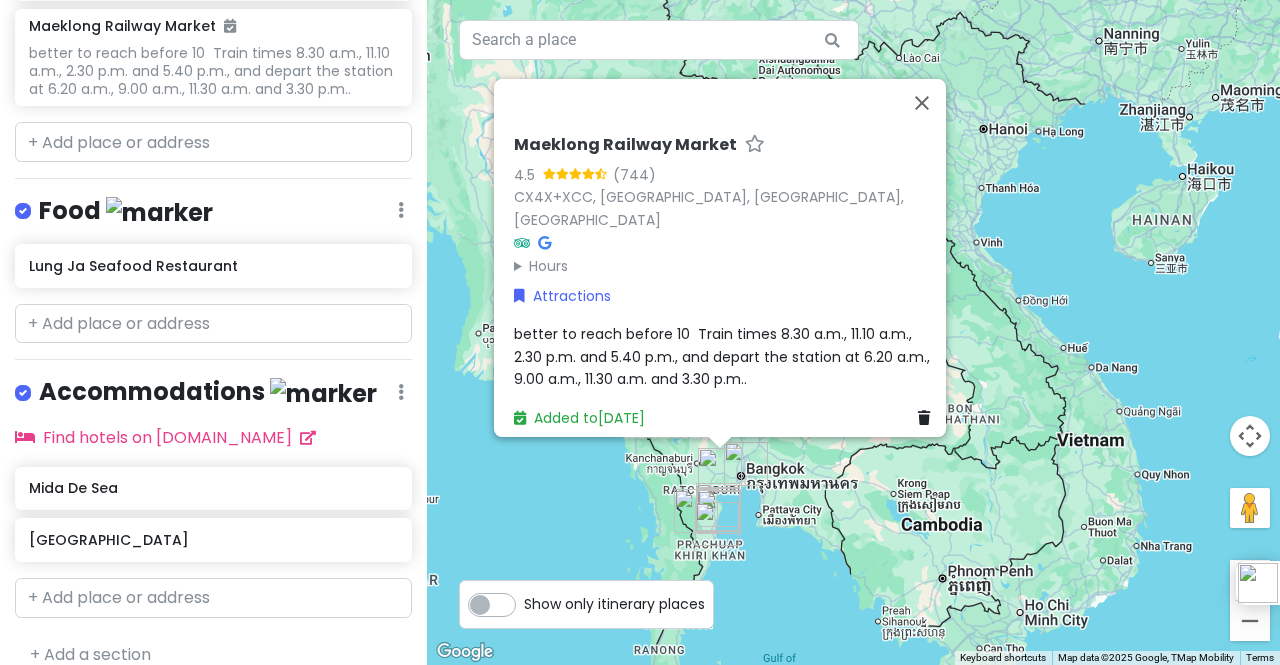 click on "Maeklong Railway Market 4.5        (744) CX4X+XCC, [PERSON_NAME], [GEOGRAPHIC_DATA] Hours [DATE]  7:00 am – 4:00 pm [DATE]  7:00 am – 4:00 pm [DATE]  7:00 am – 4:00 pm [DATE]  7:00 am – 4:00 pm [DATE]  7:00 am – 4:00 pm [DATE]  7:00 am – 4:00 pm [DATE]  7:00 am – 4:00 pm Attractions better to reach before 10  Train times 8.30 a.m., 11.10 a.m., 2.30 p.m. and 5.40 p.m., and depart the station at 6.20 a.m., 9.00 a.m., 11.30 a.m. and 3.30 p.m.. Added to  [DATE]" at bounding box center (853, 332) 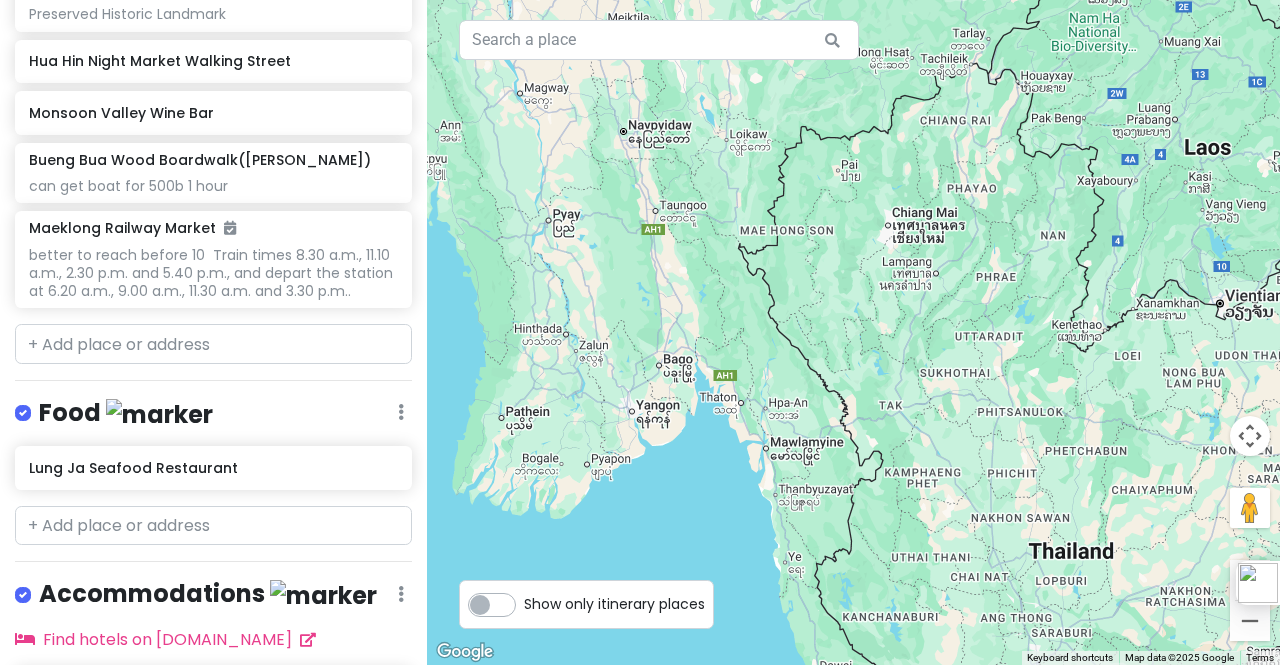 scroll, scrollTop: 414, scrollLeft: 0, axis: vertical 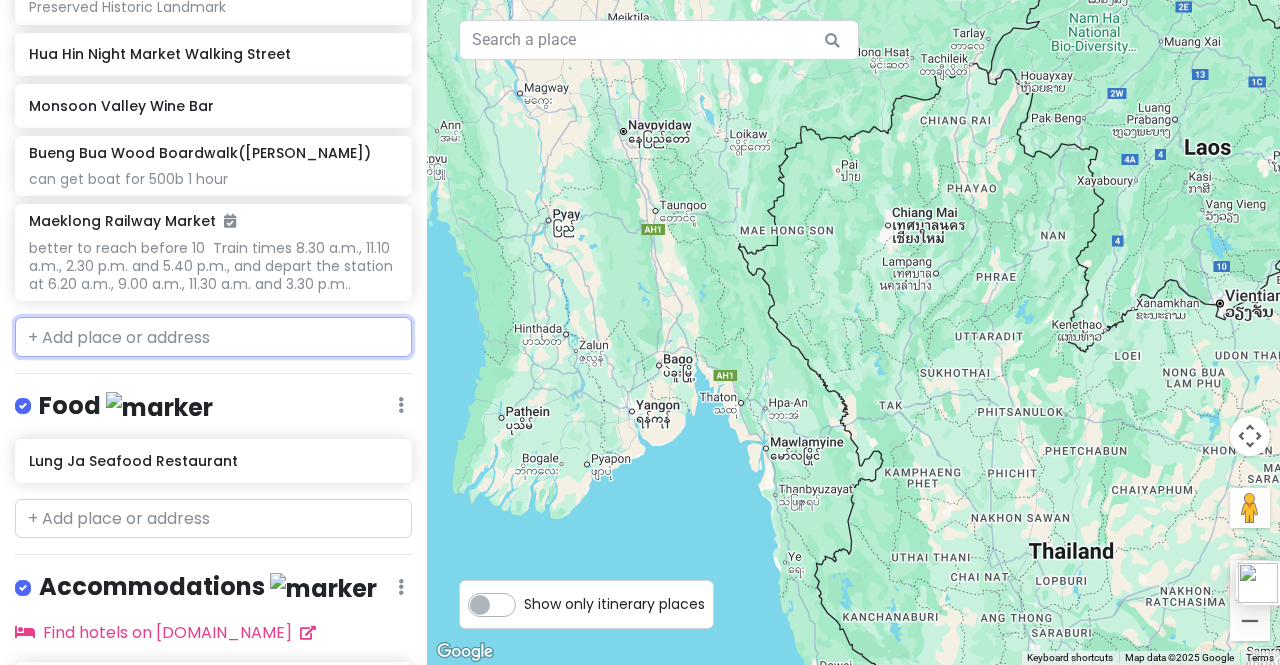 click at bounding box center (213, 337) 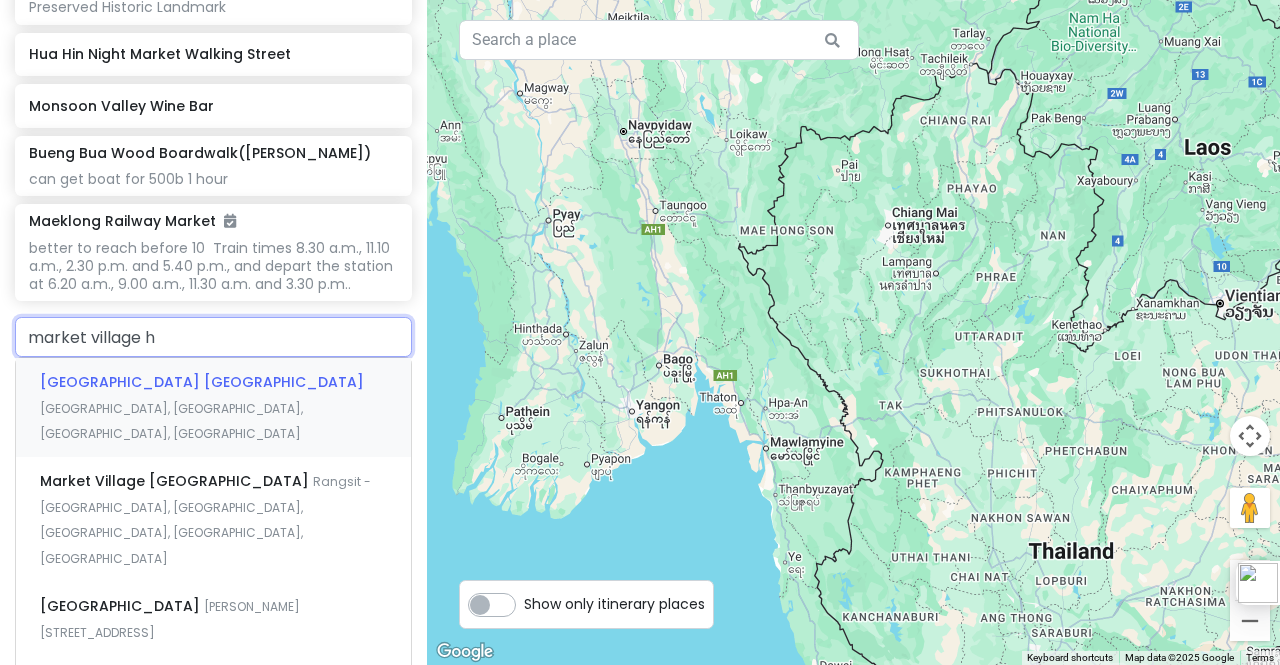type on "market village hu" 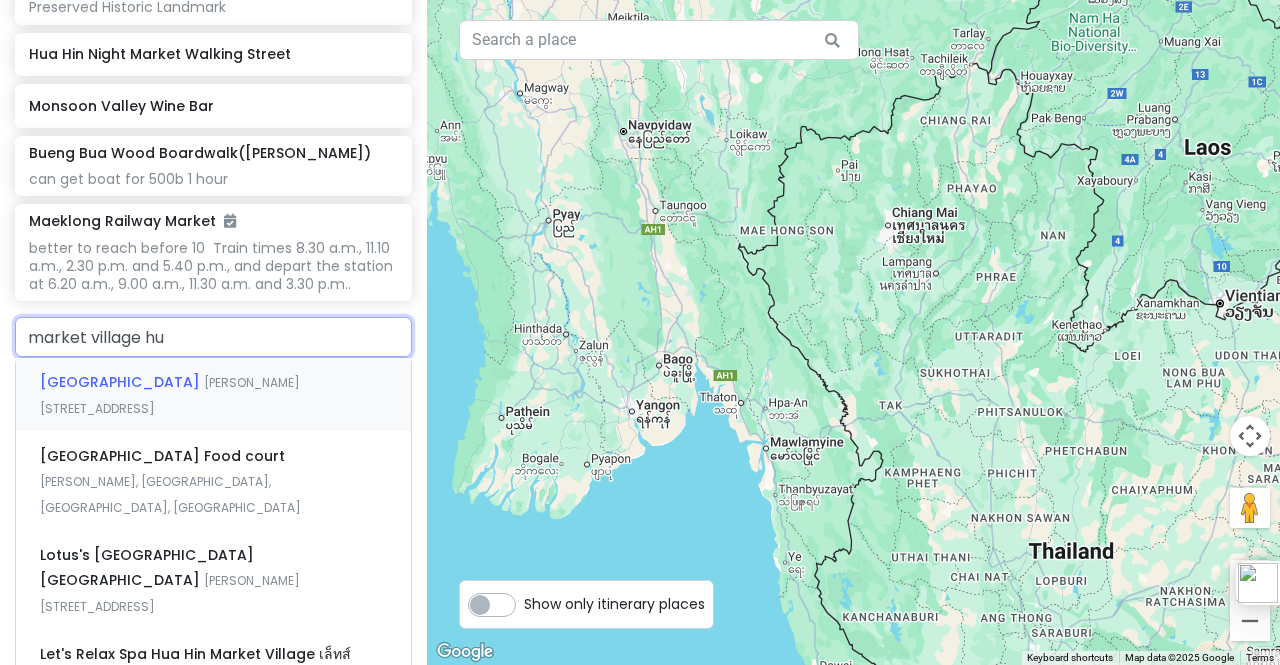 click on "[GEOGRAPHIC_DATA]" at bounding box center [122, 382] 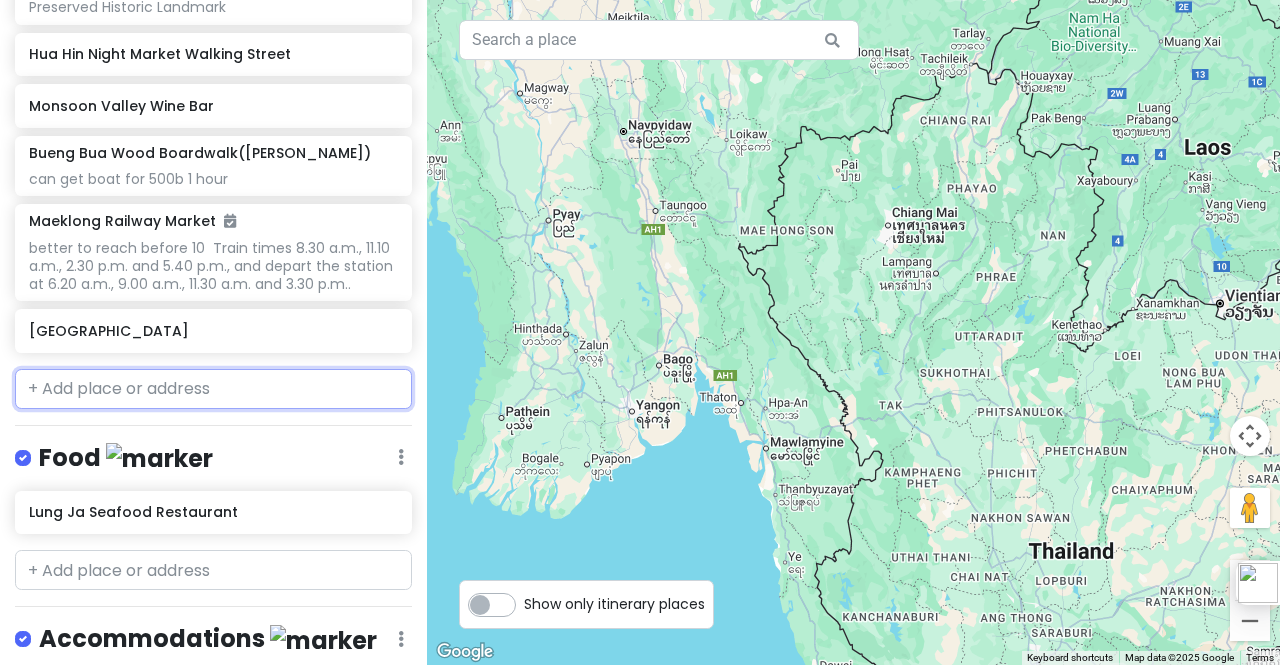 scroll, scrollTop: 696, scrollLeft: 0, axis: vertical 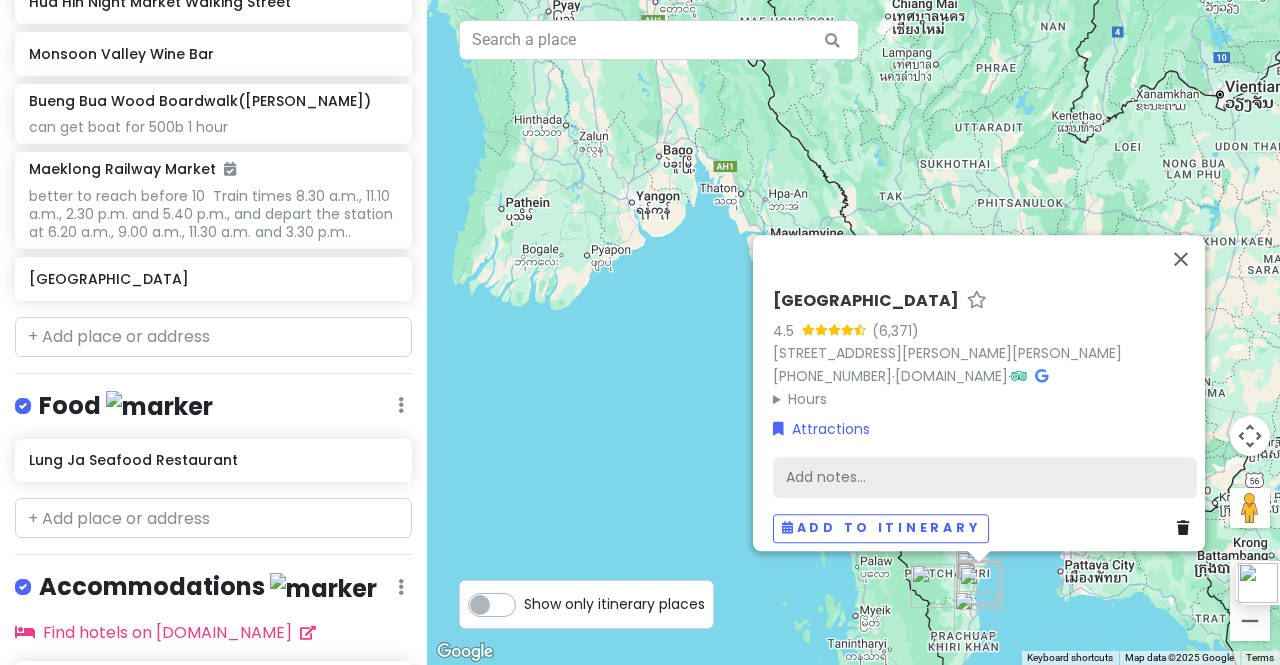 click on "Add notes..." at bounding box center (985, 477) 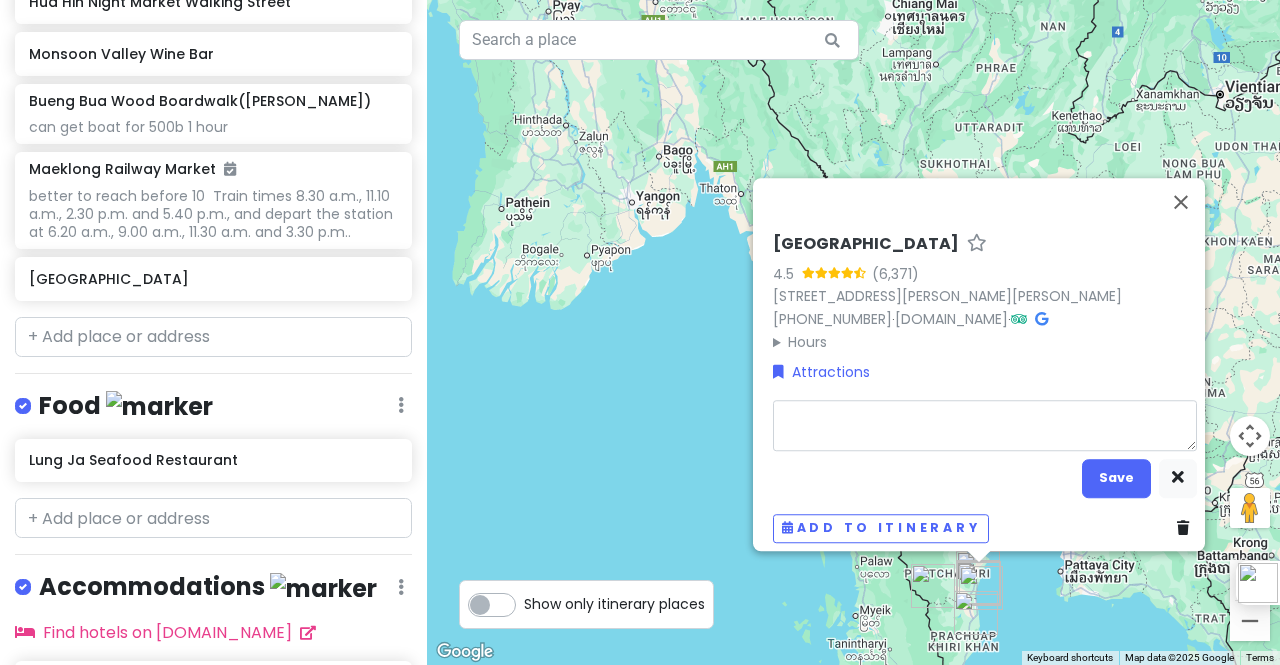 type on "x" 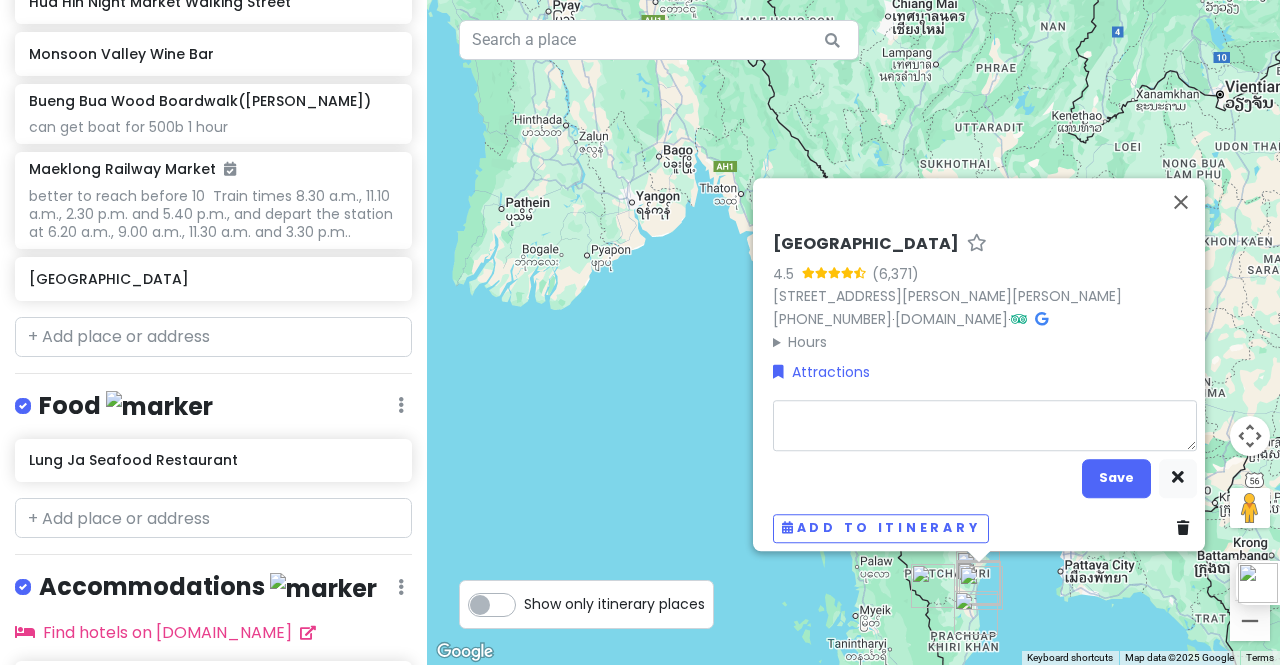 type on "s" 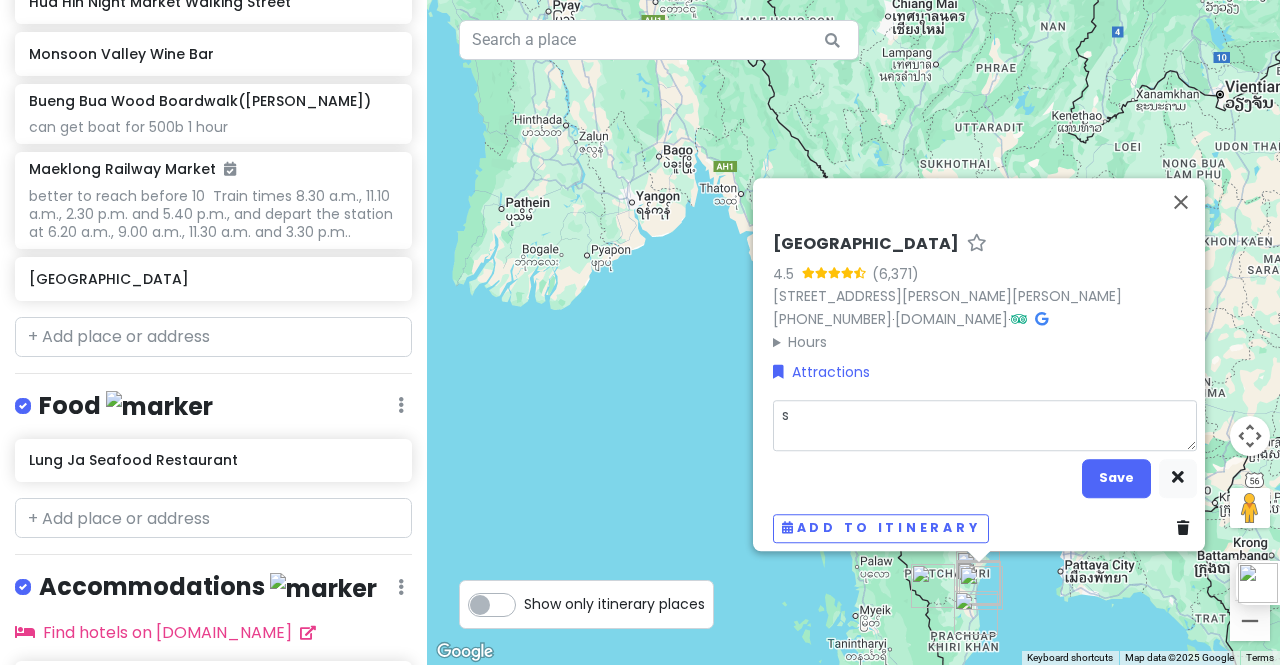 type on "x" 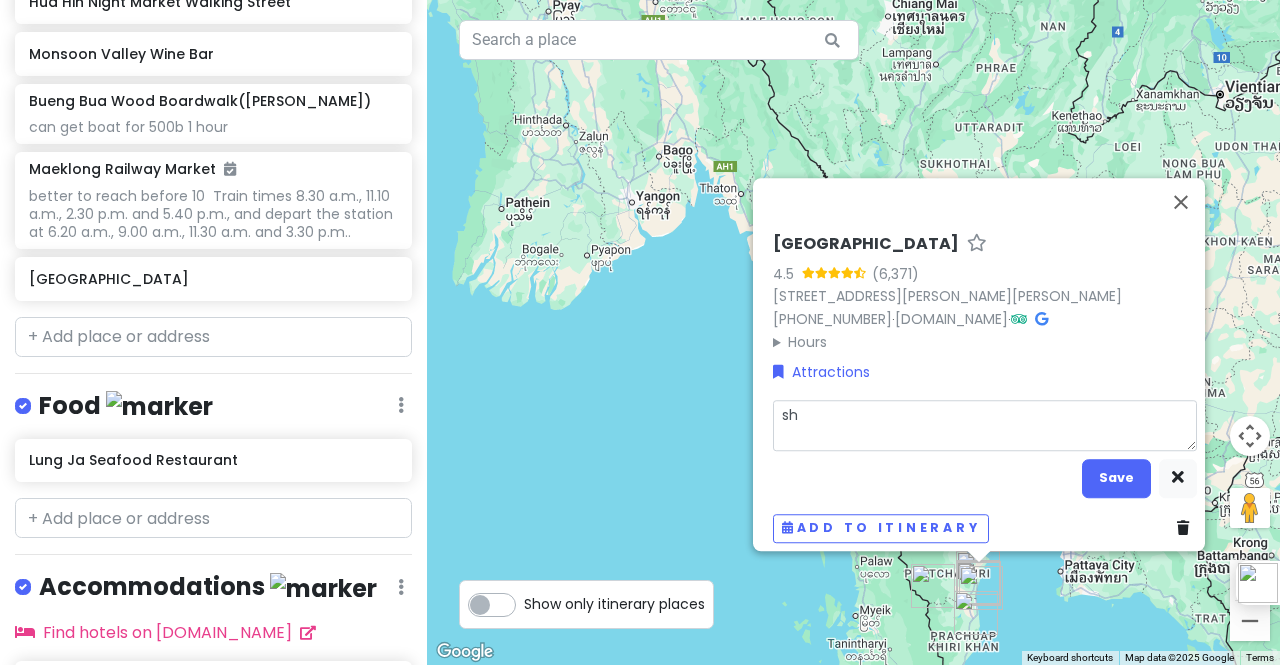 type on "x" 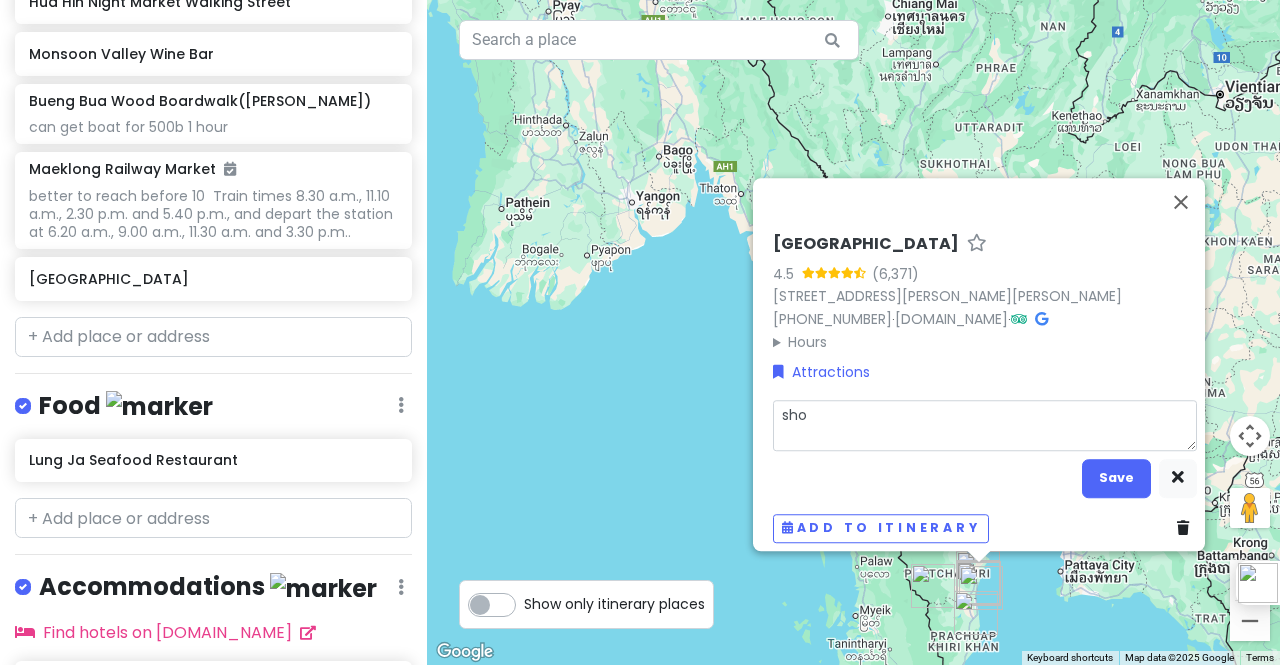 type on "x" 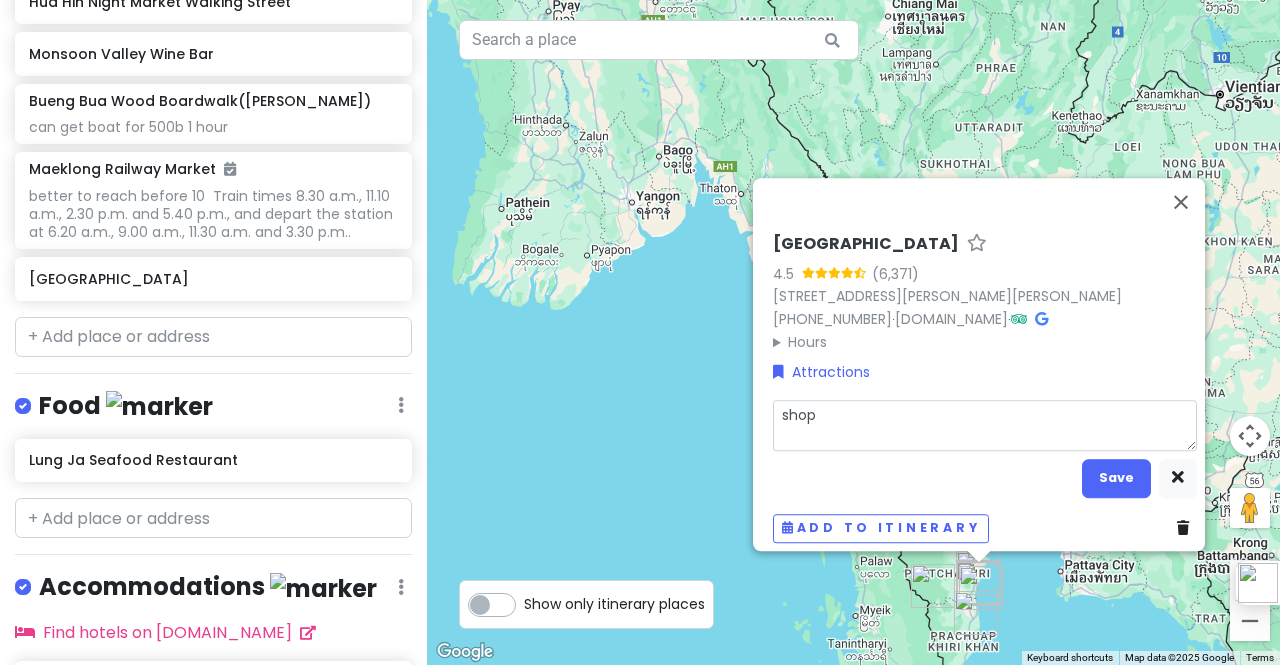 type on "x" 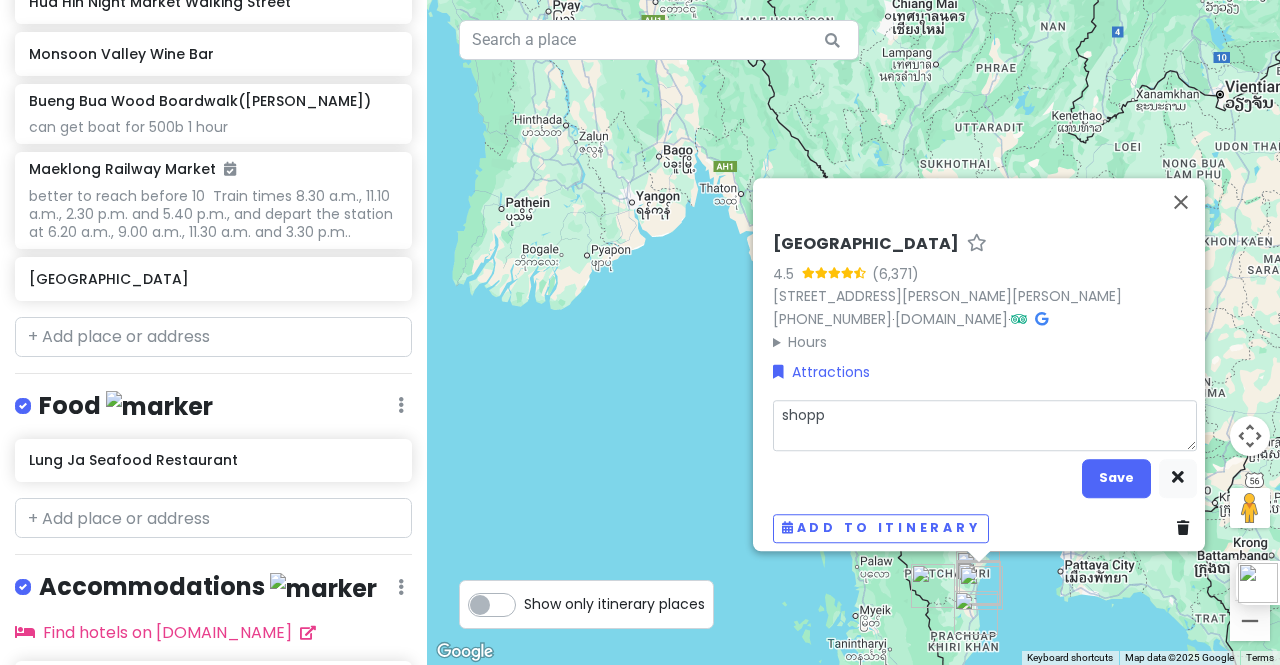 type on "x" 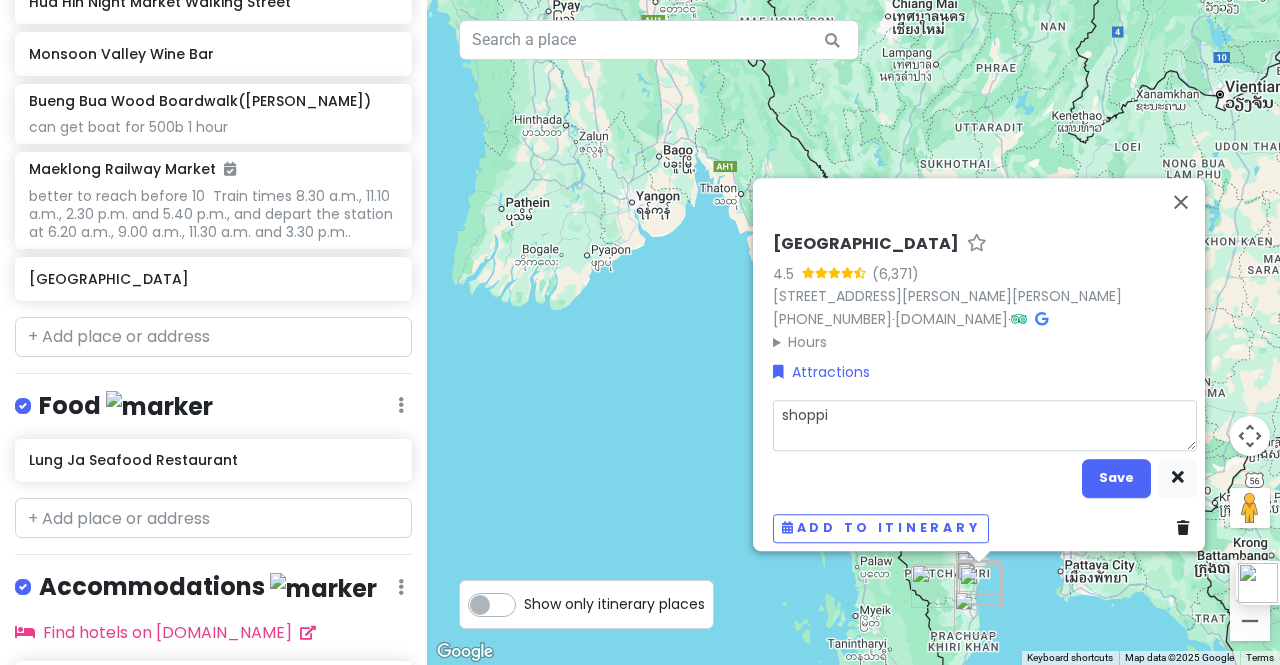 type on "x" 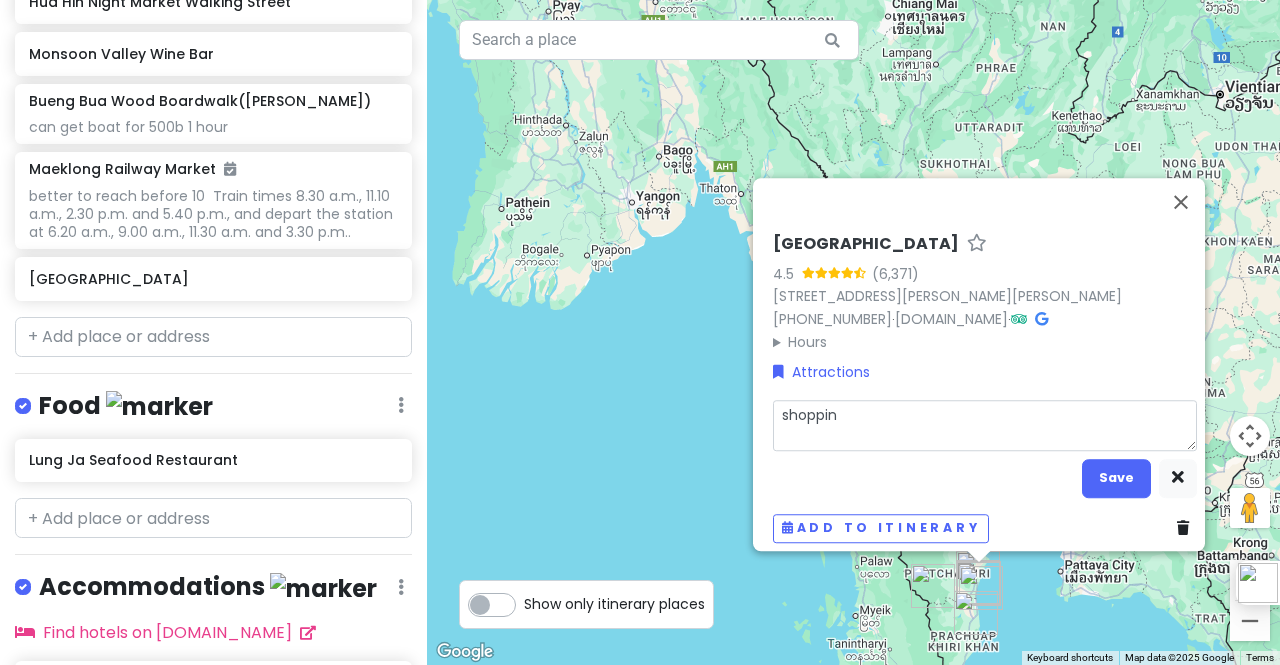 type on "x" 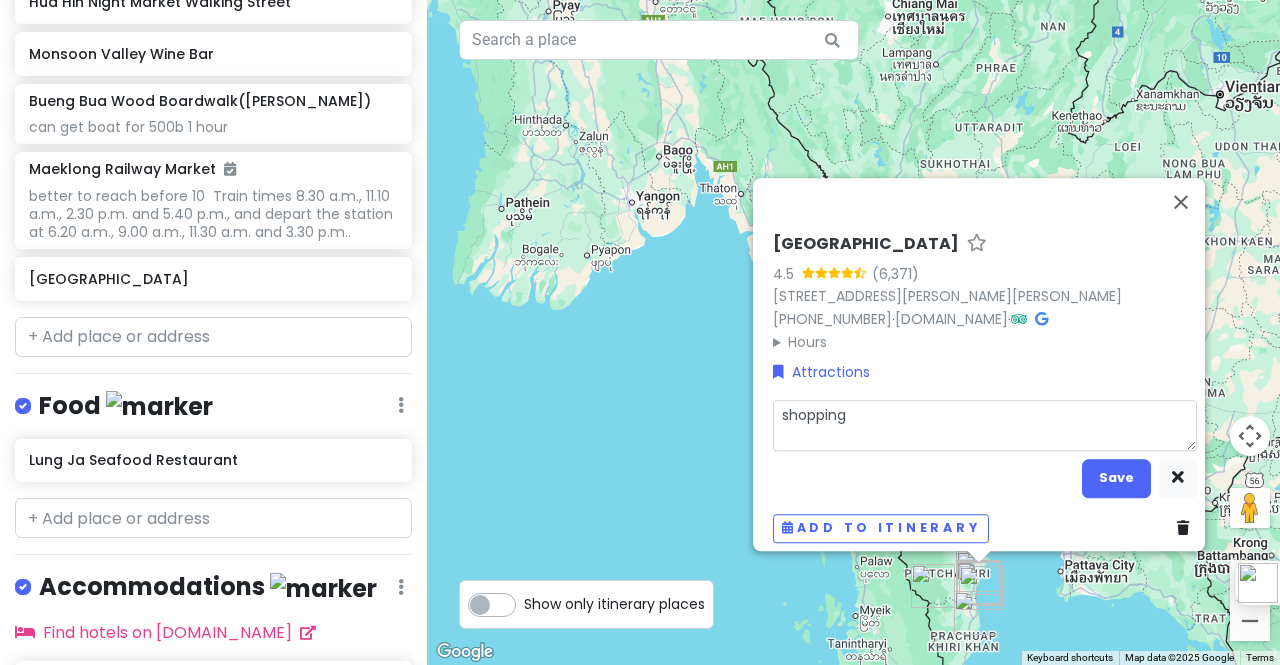 type on "x" 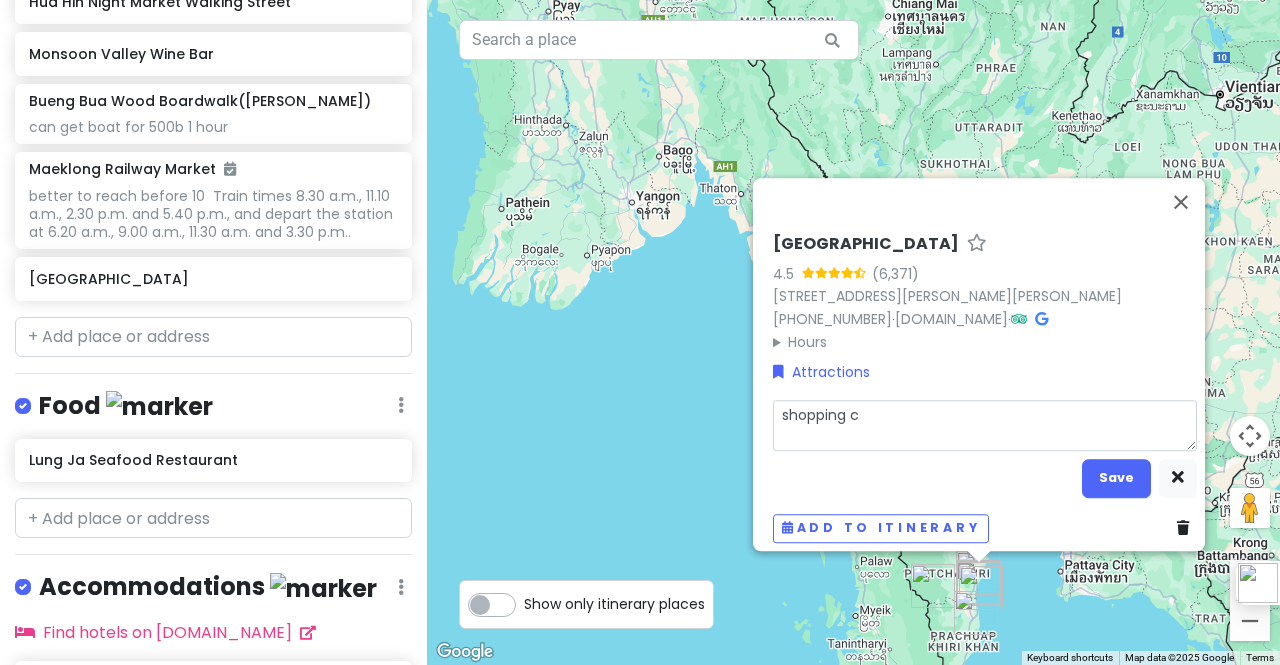 type on "x" 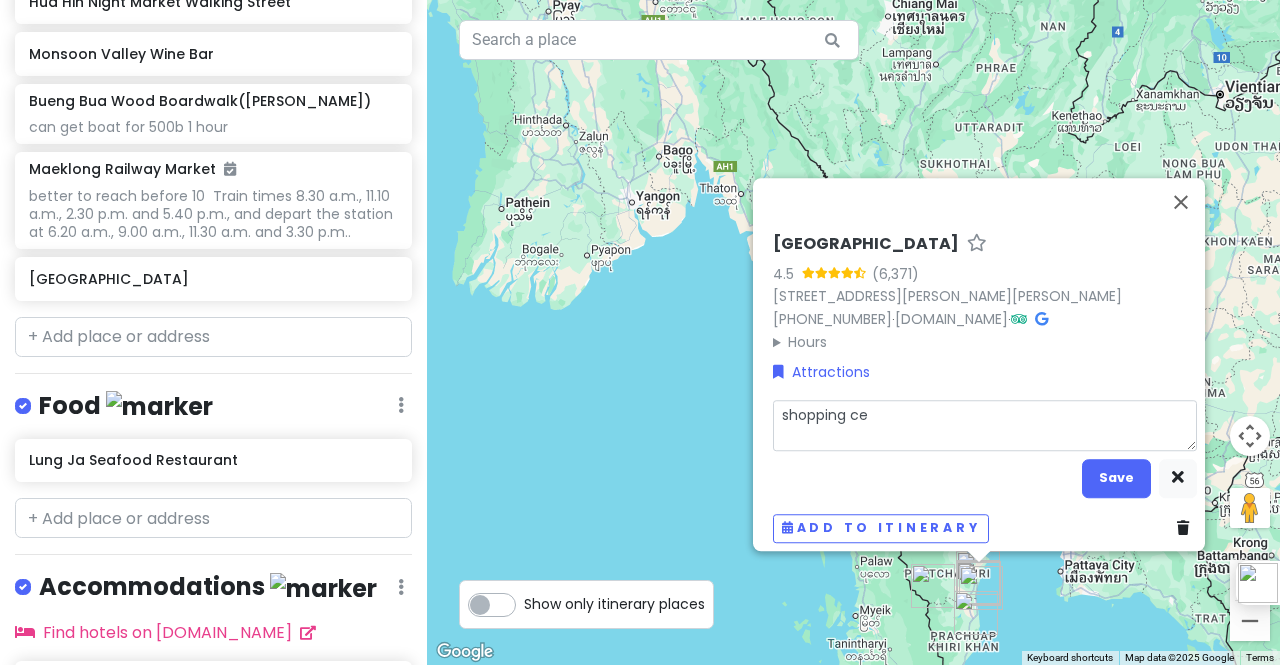 type on "shopping cen" 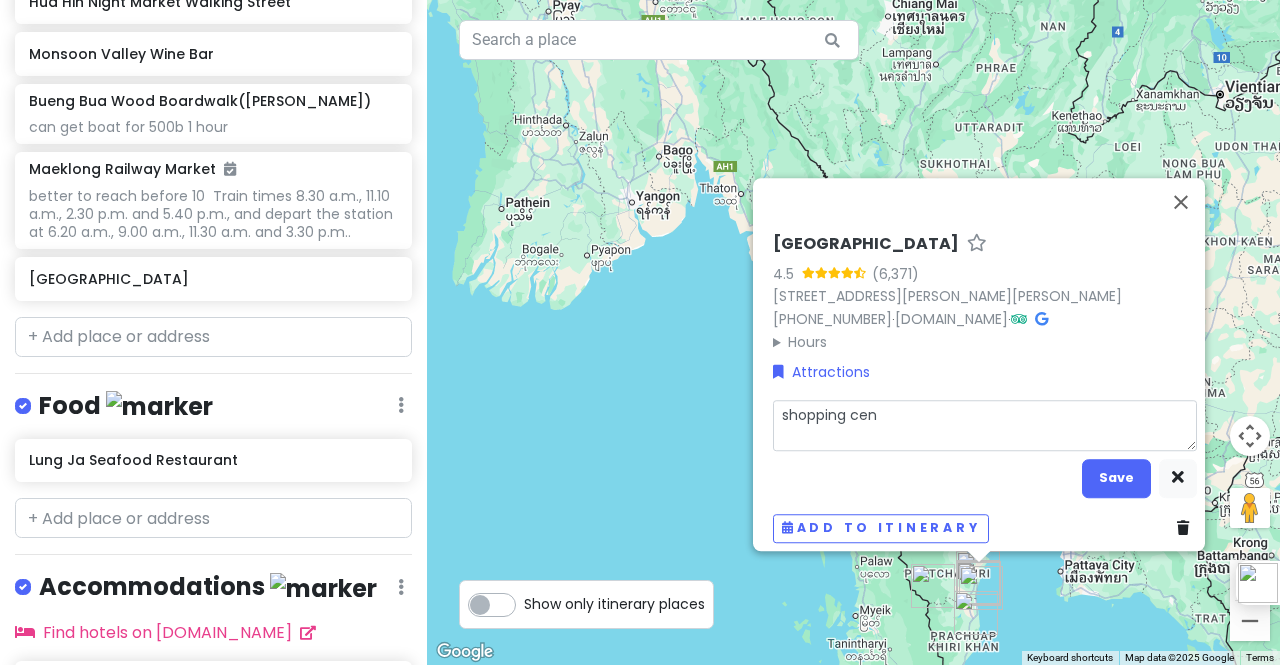 type on "x" 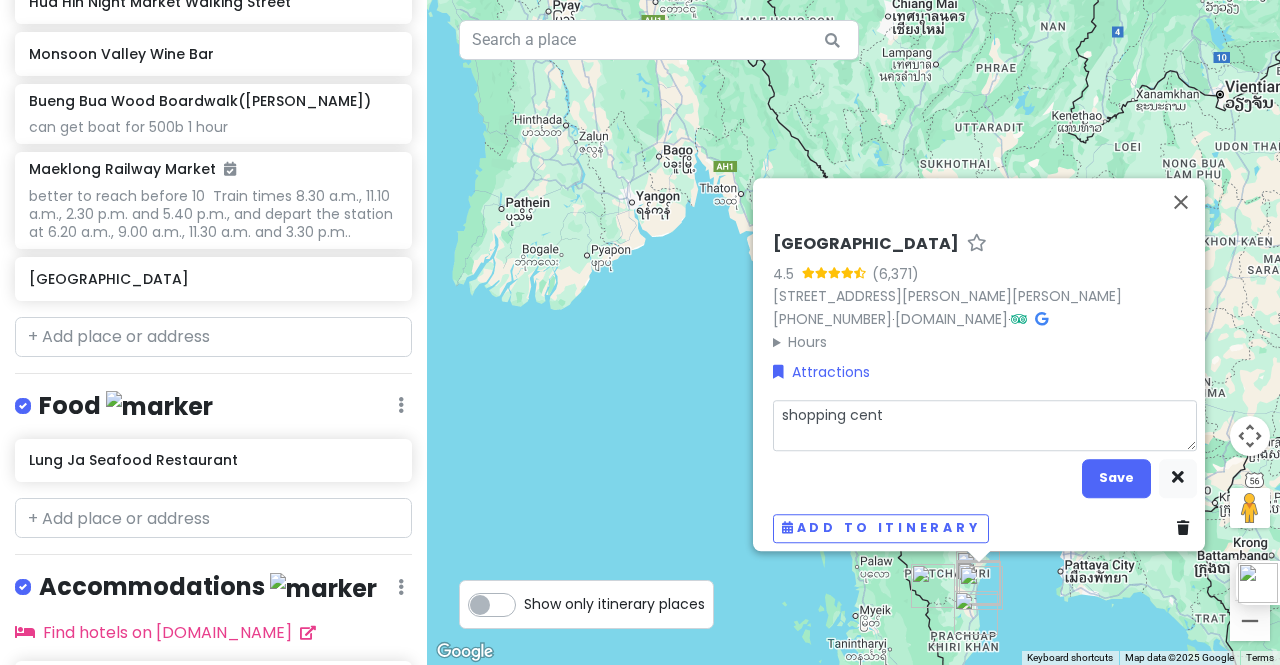 type on "x" 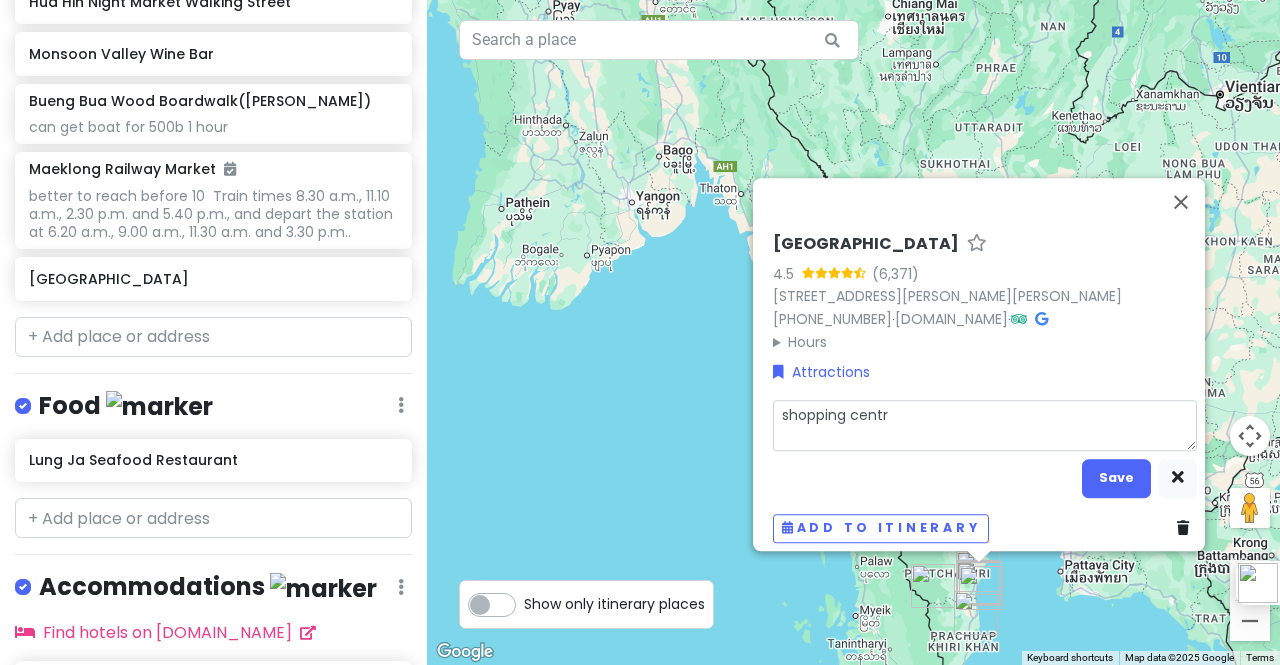type on "x" 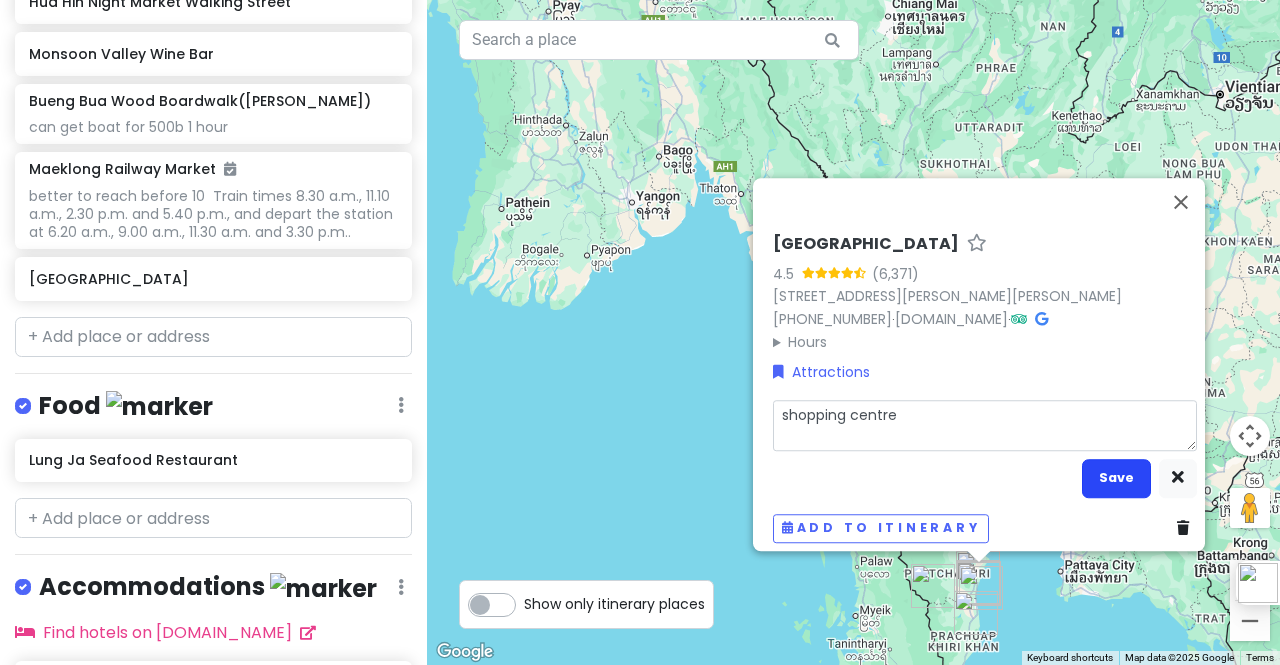 type on "shopping centre" 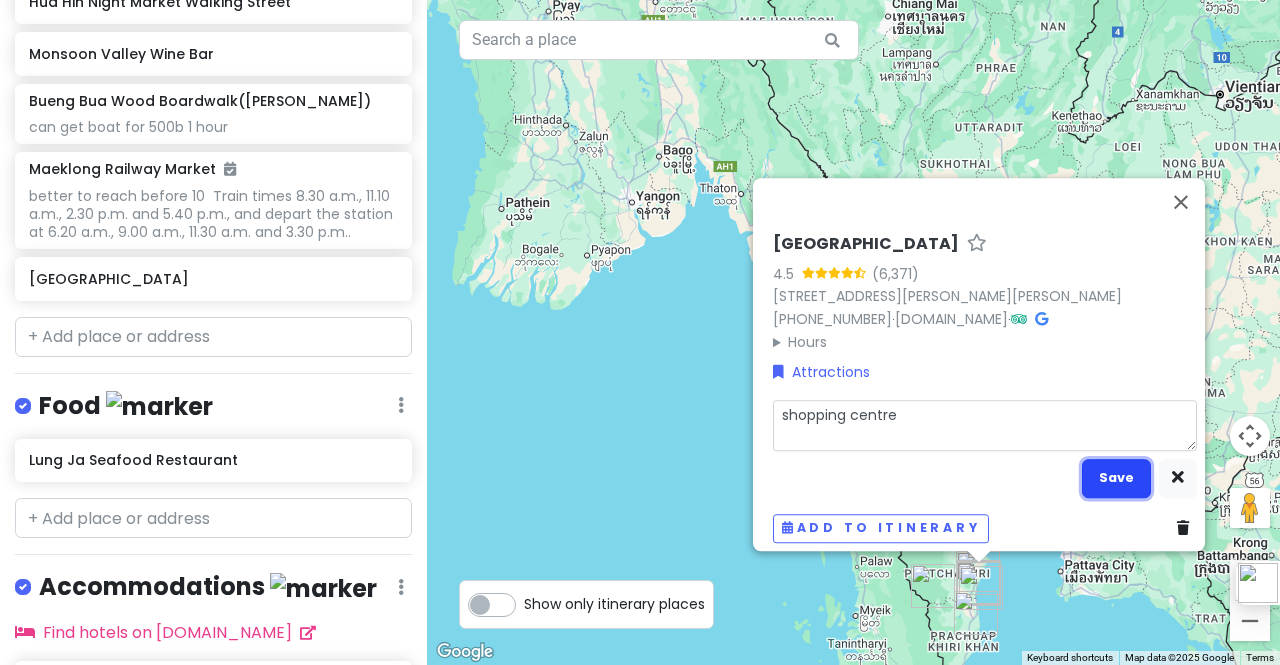 click on "Save" at bounding box center (1116, 478) 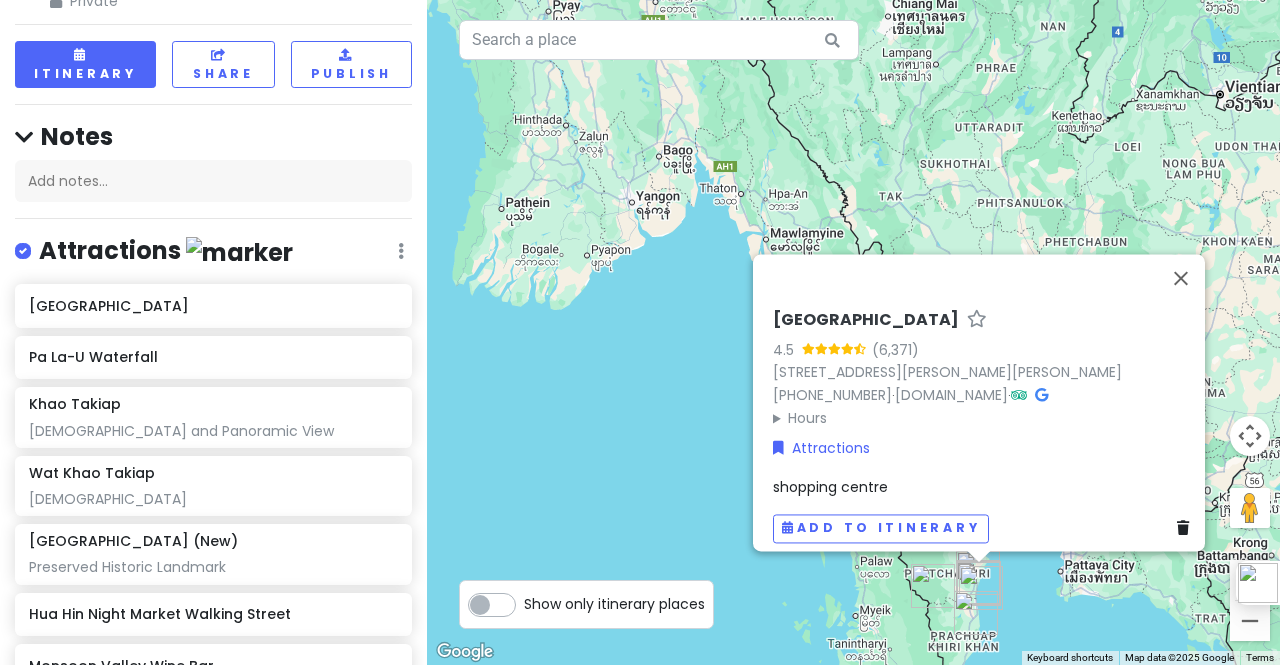 scroll, scrollTop: 907, scrollLeft: 0, axis: vertical 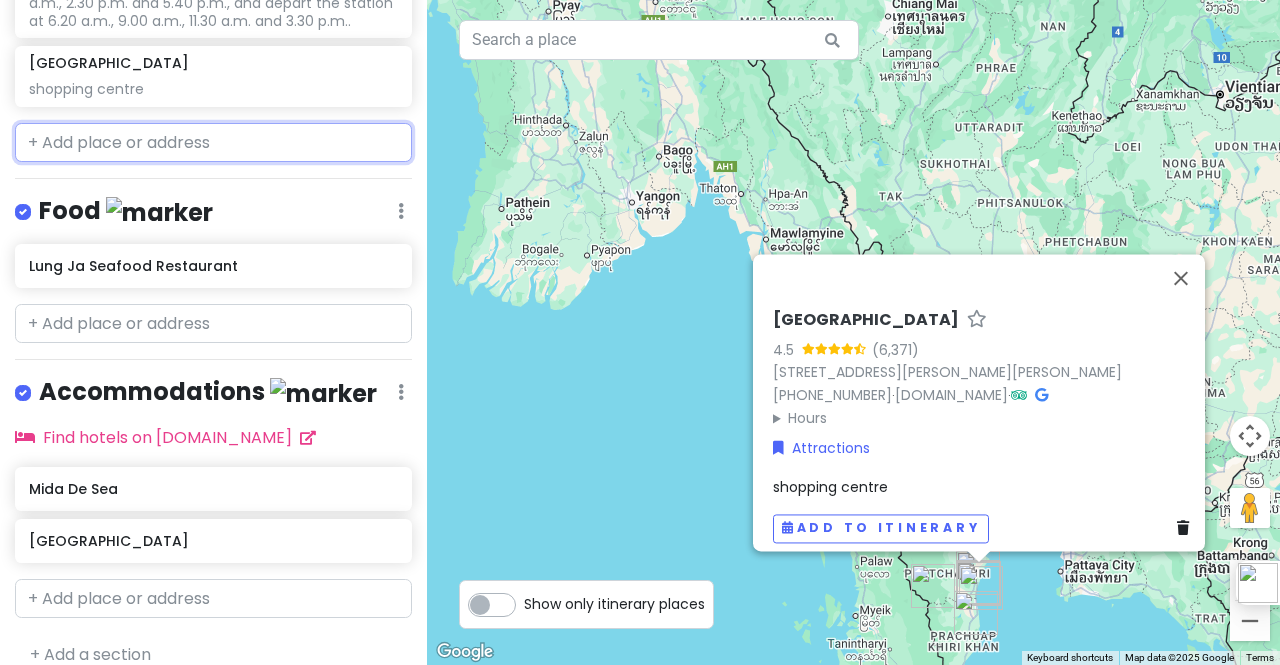 click at bounding box center (213, 143) 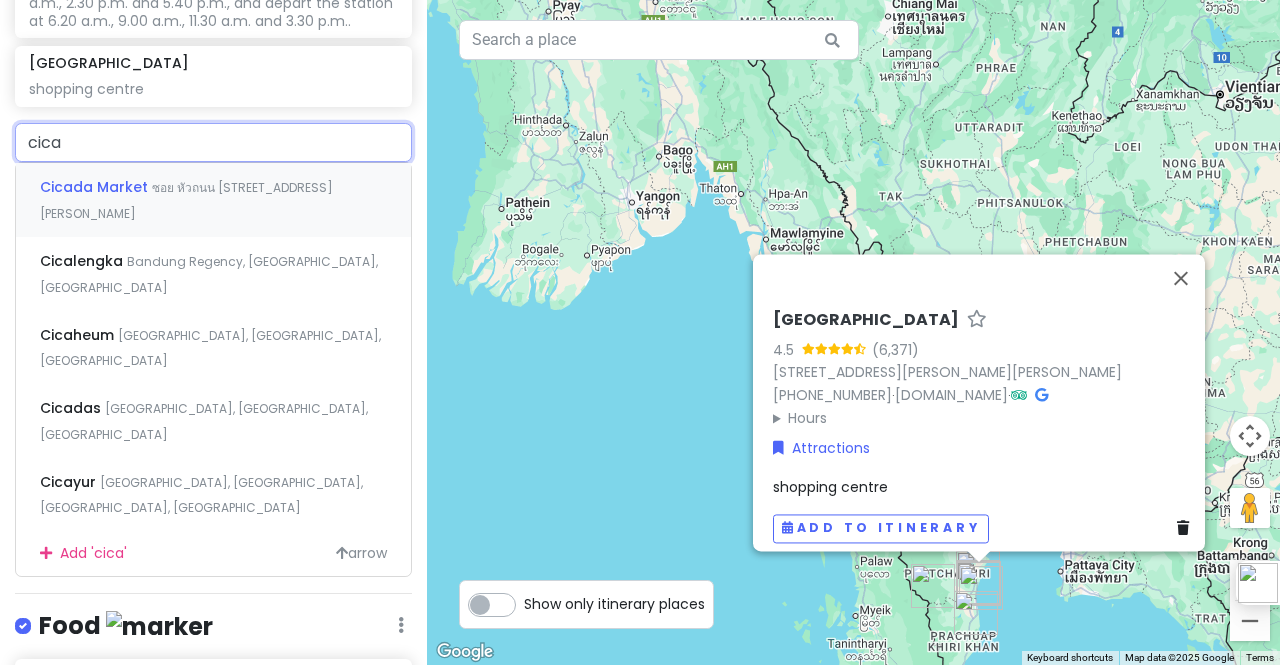 type on "cicad" 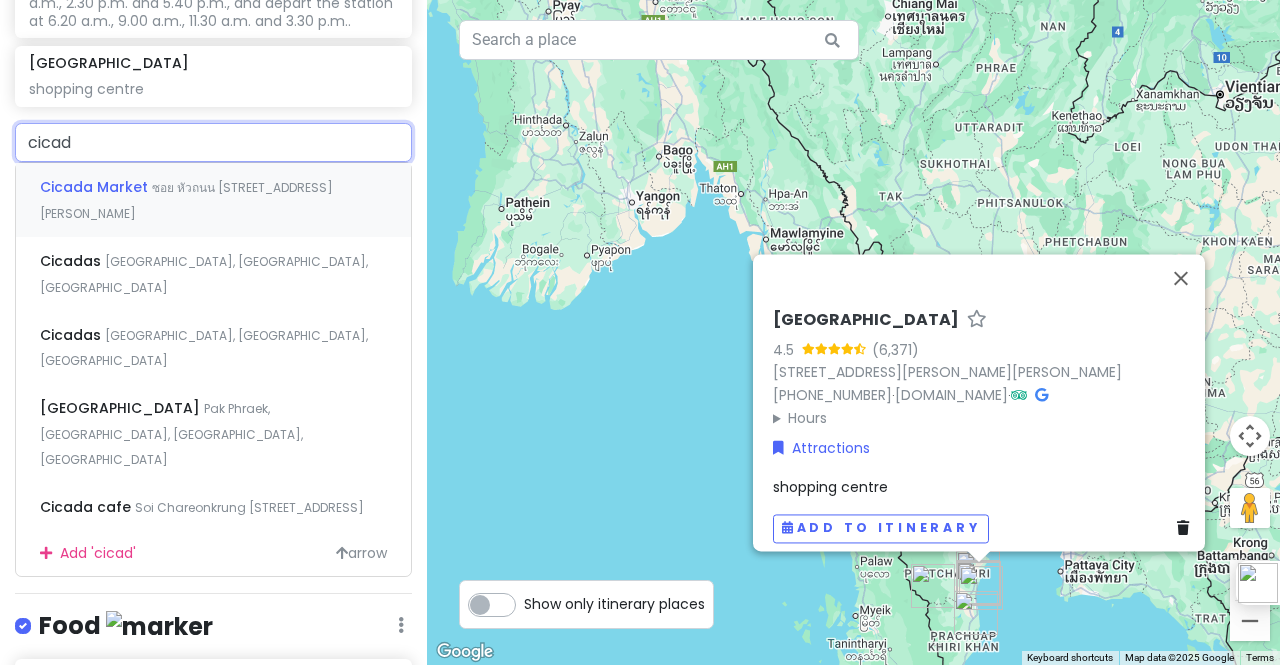 click on "Cicada Market" at bounding box center (96, 187) 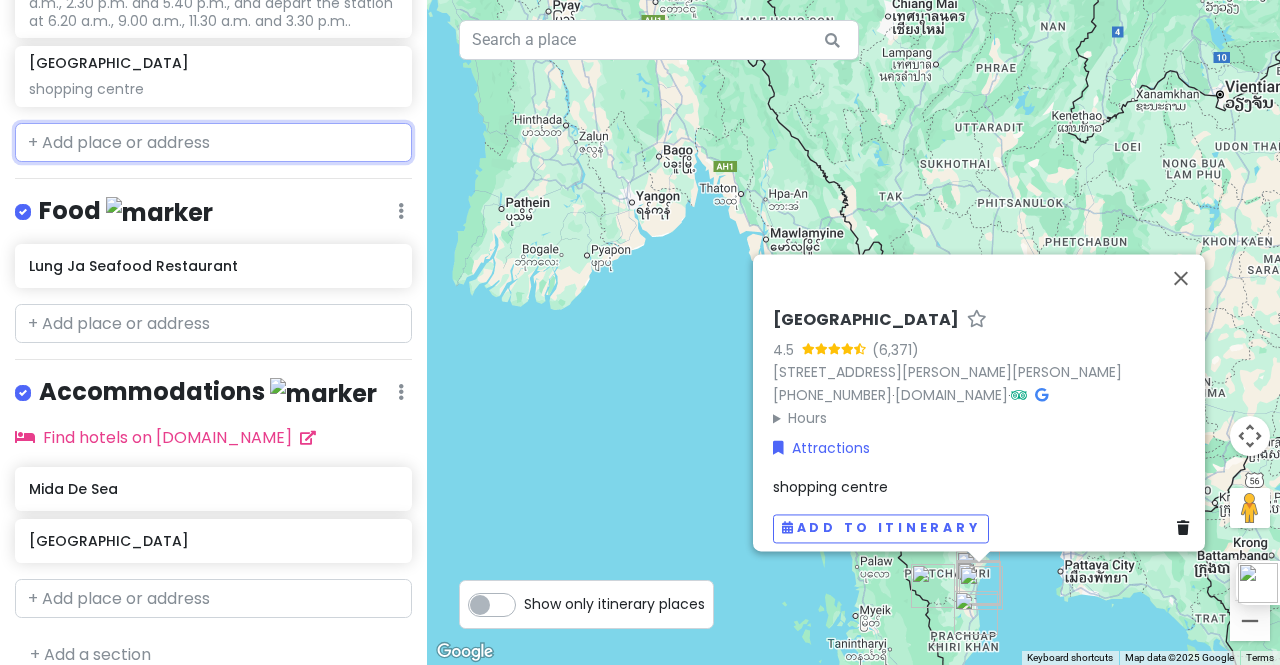 scroll, scrollTop: 958, scrollLeft: 0, axis: vertical 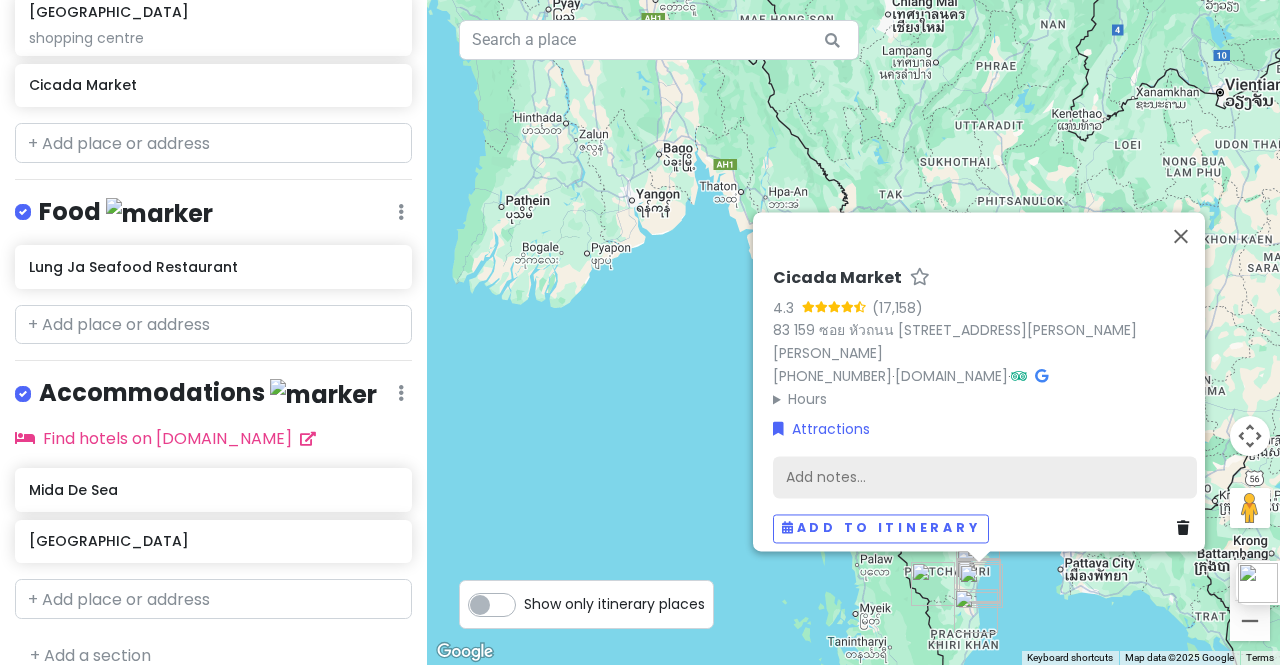 click on "Add notes..." at bounding box center [985, 477] 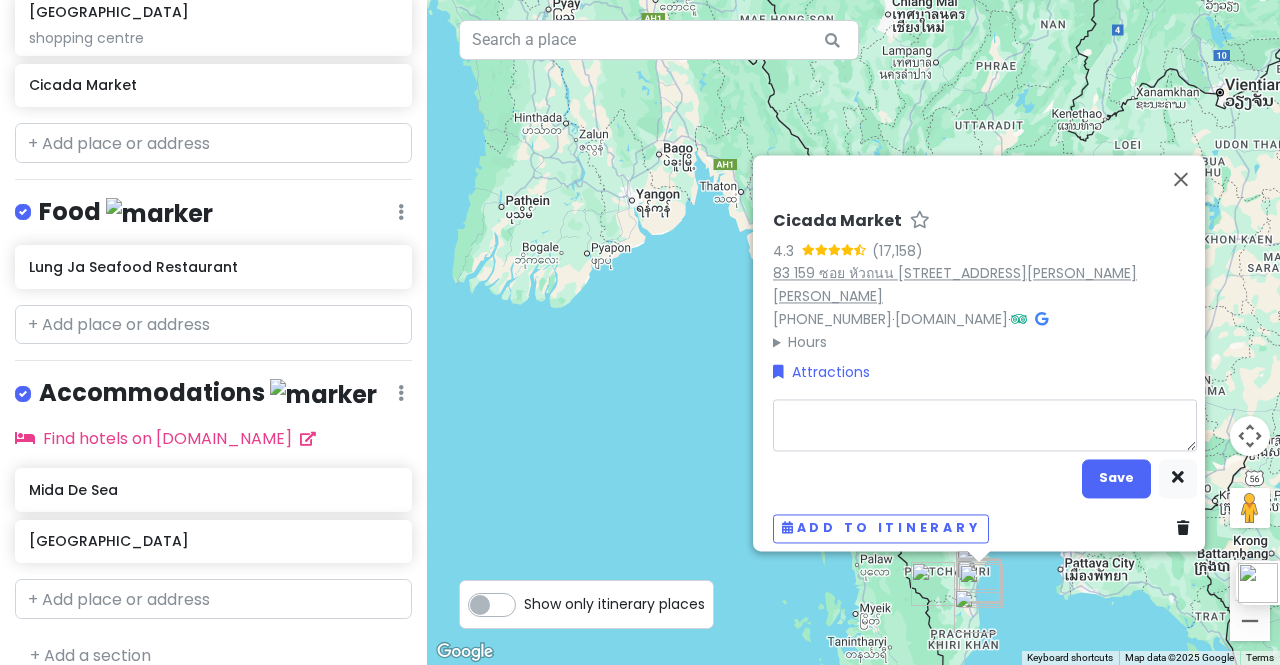type on "x" 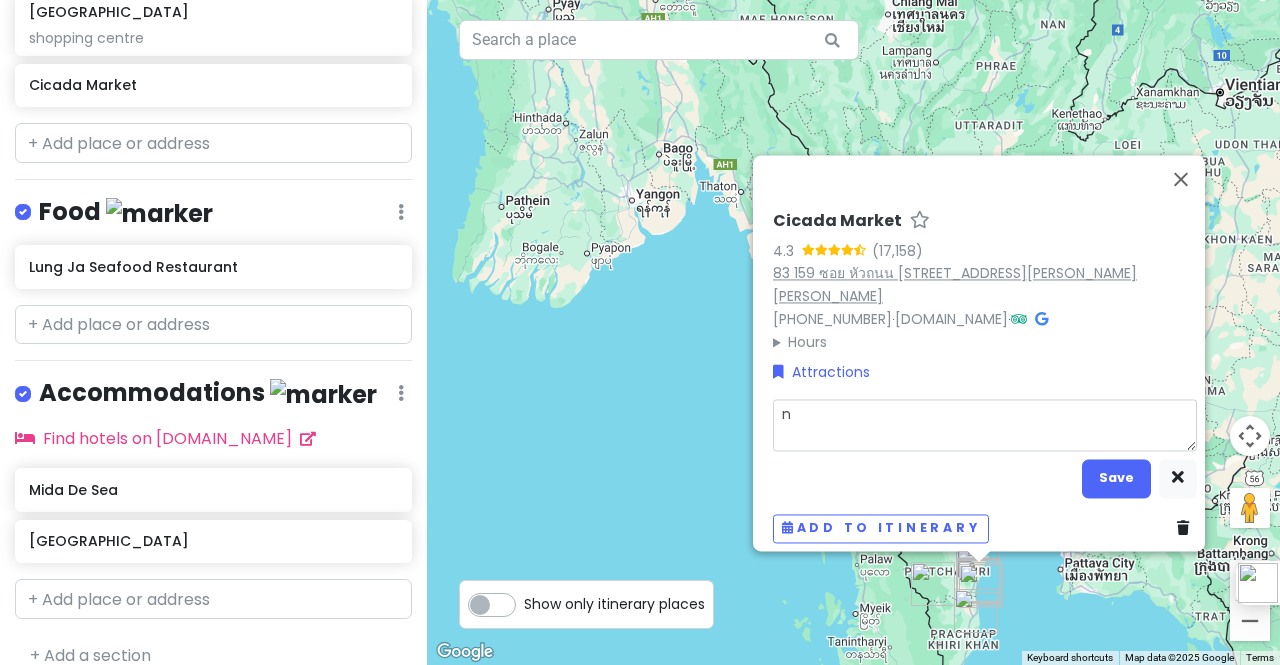 type on "ni" 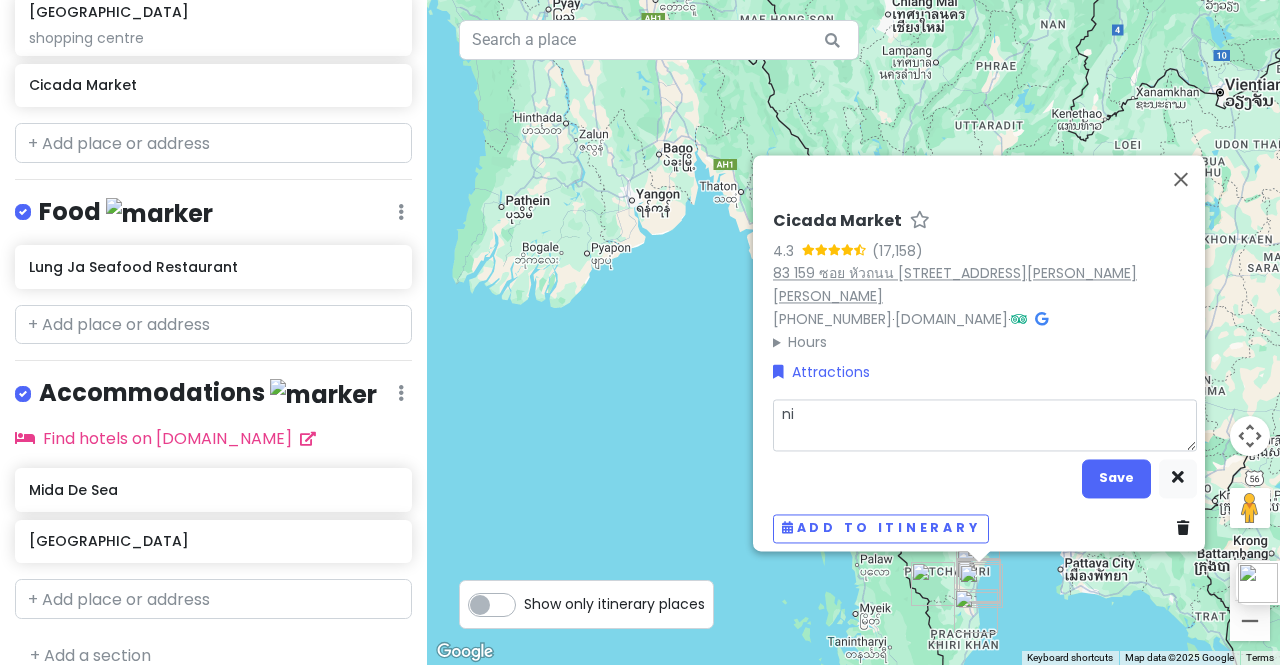 type on "x" 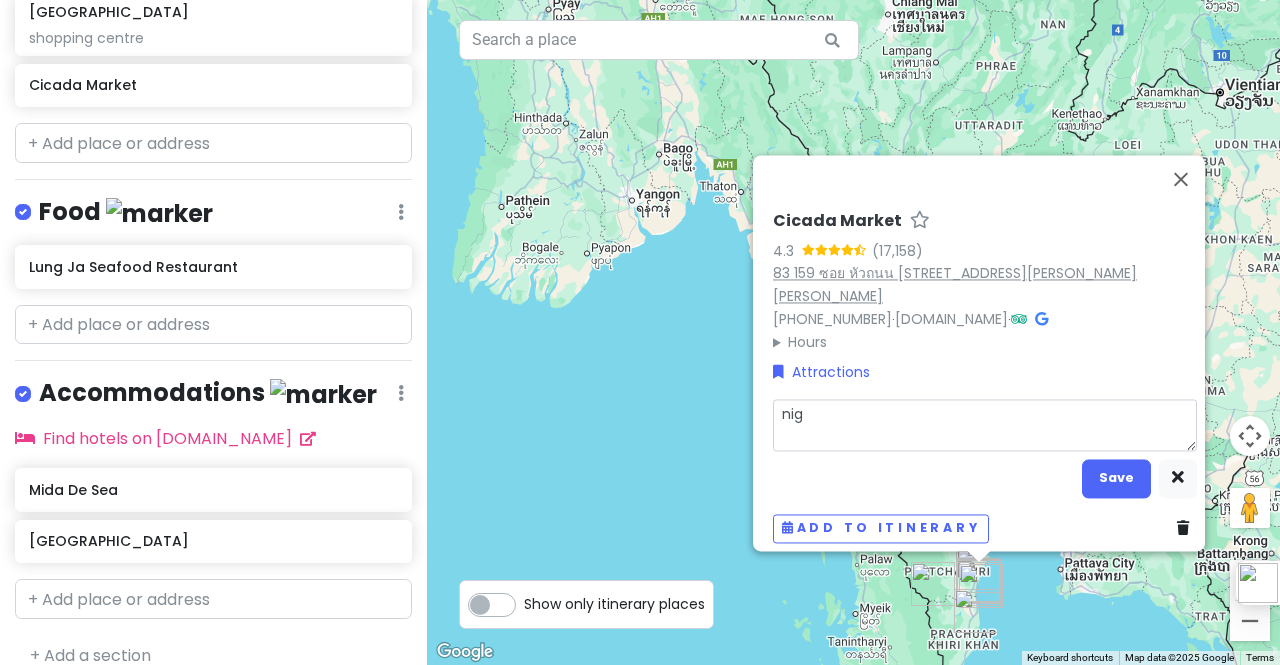 type on "x" 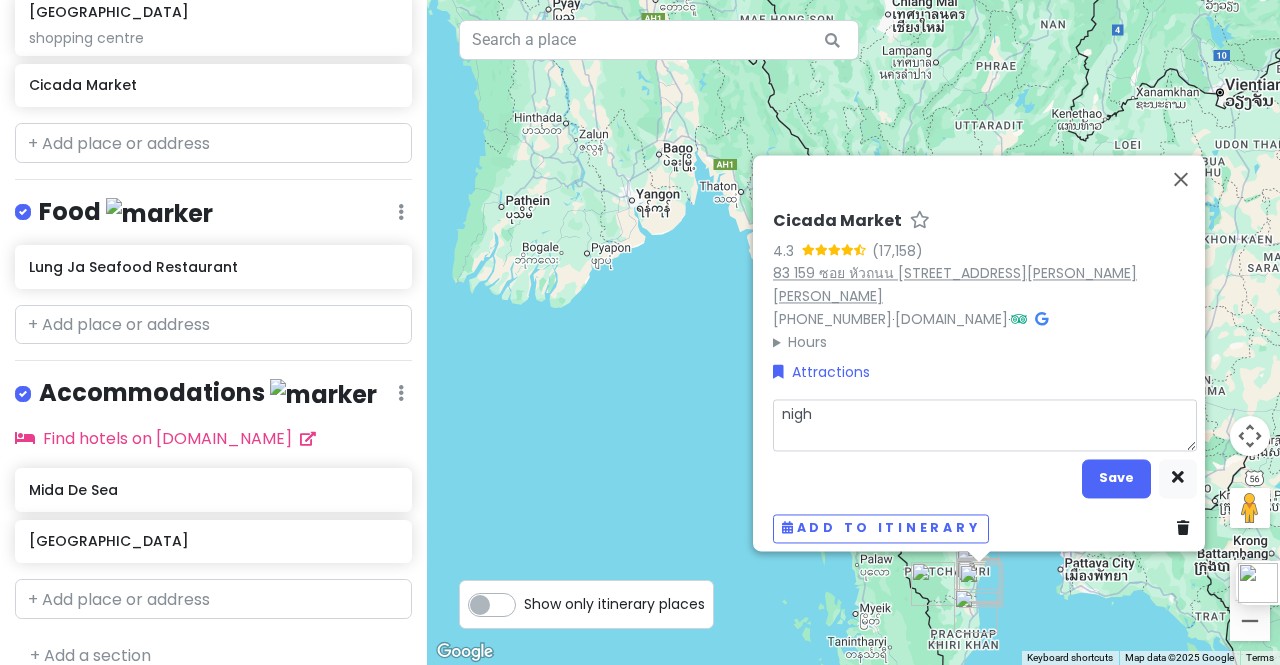 type on "x" 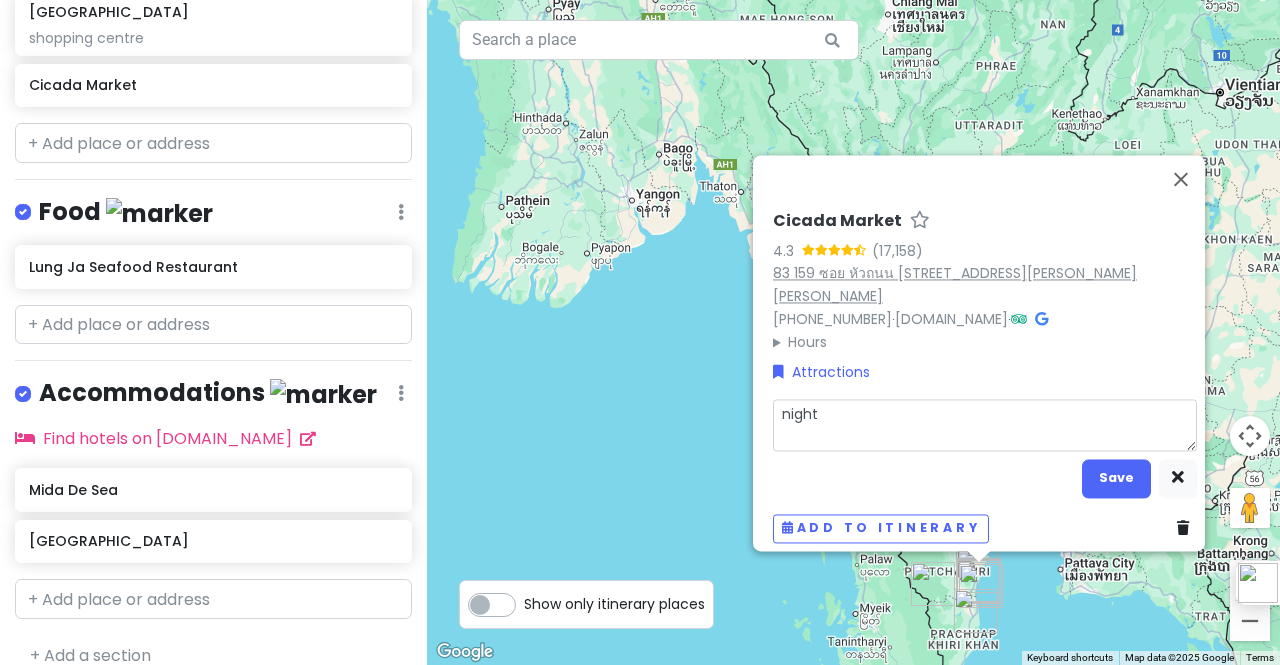type on "x" 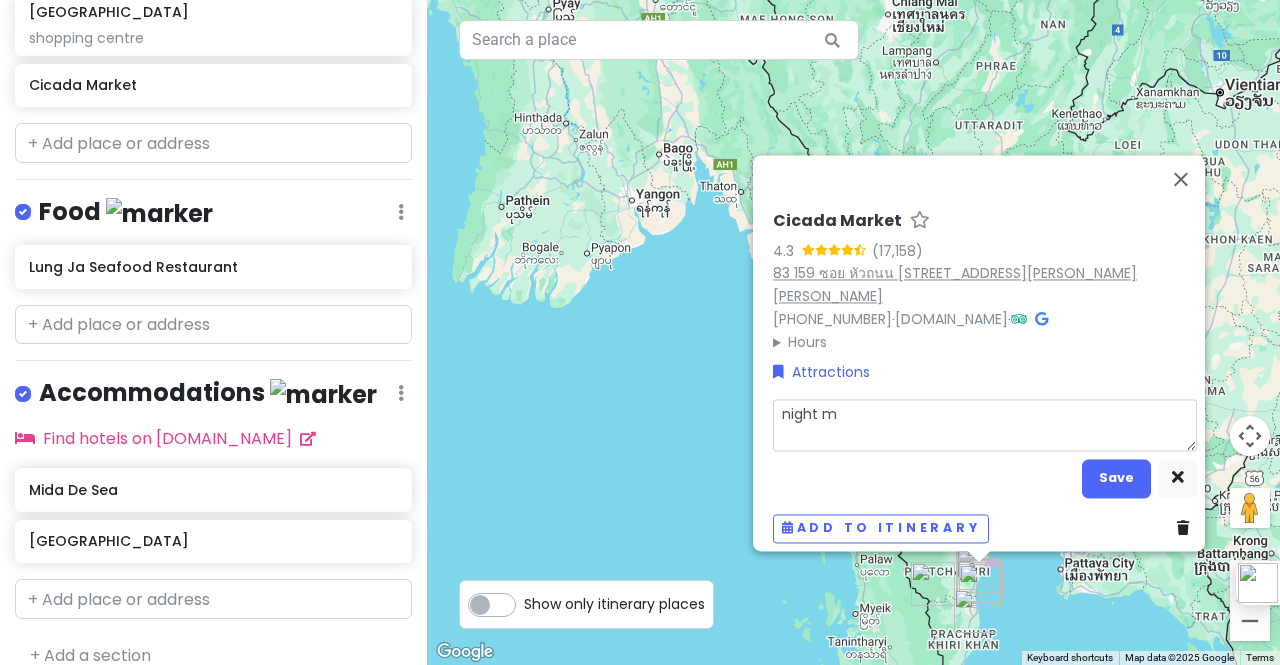 type on "x" 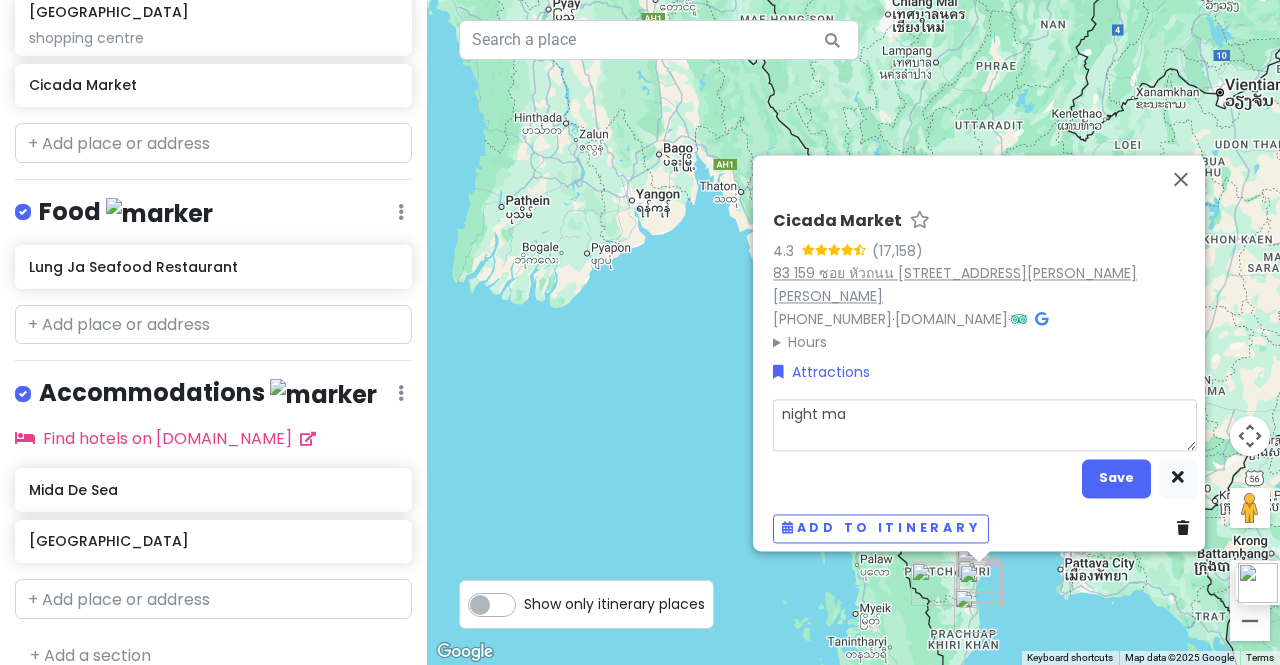 type on "x" 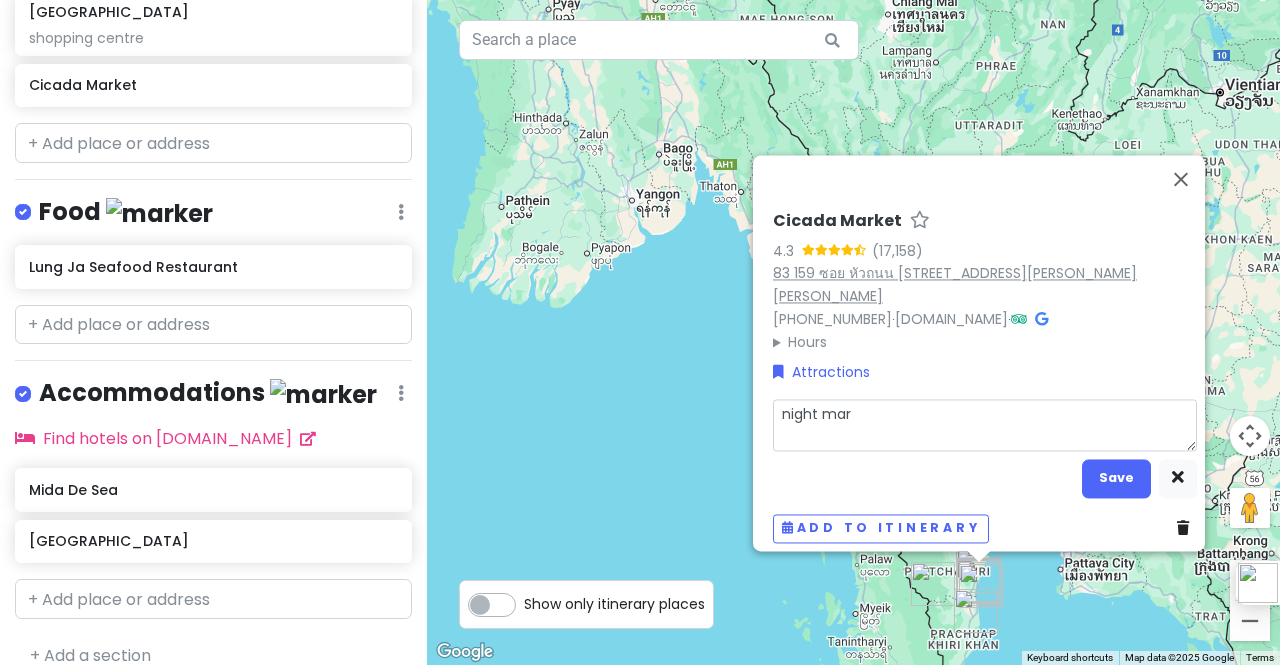 type on "x" 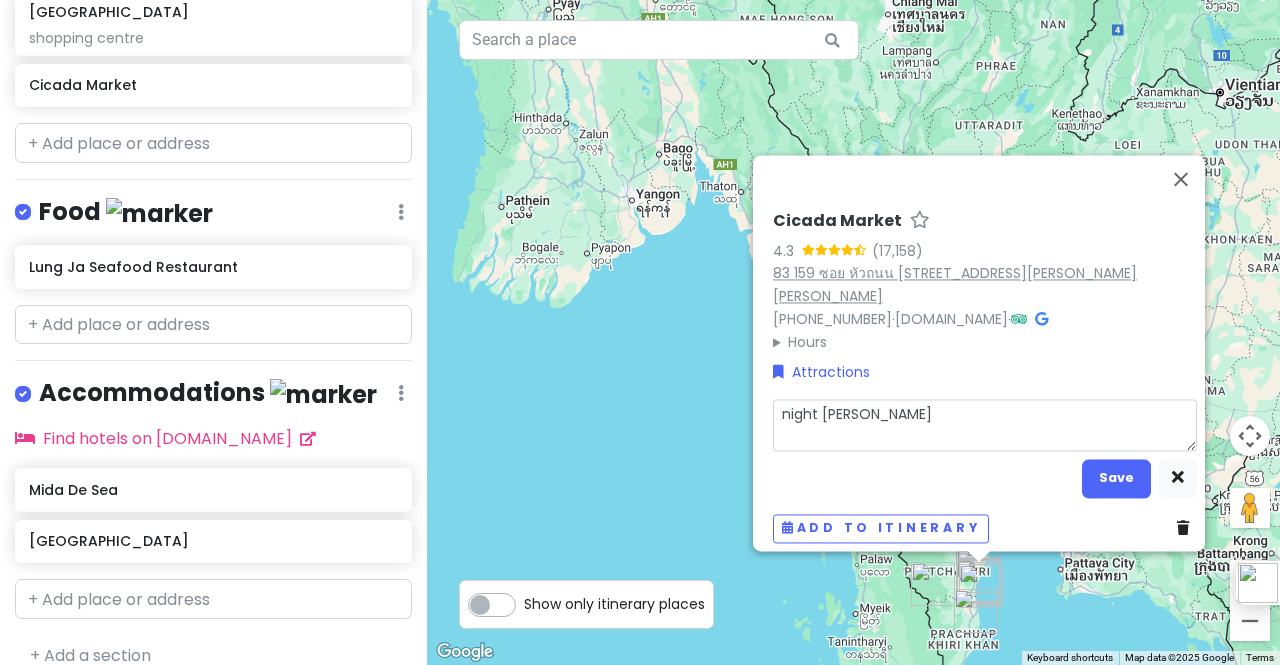 type on "x" 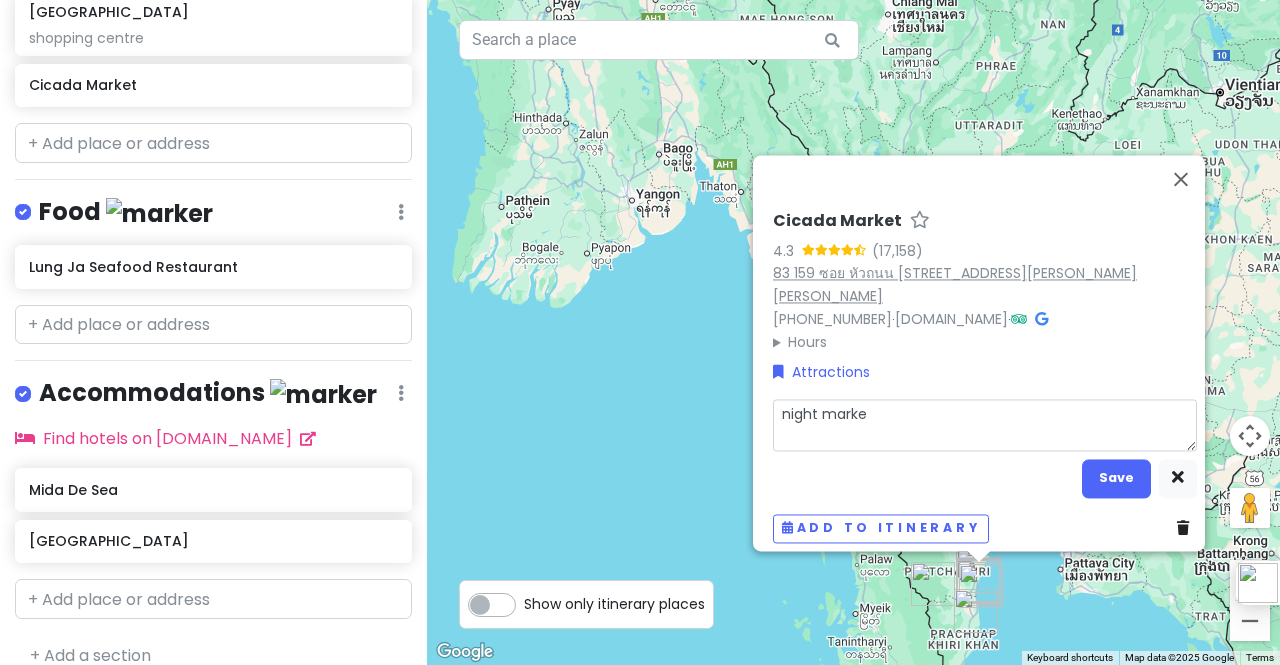 type on "x" 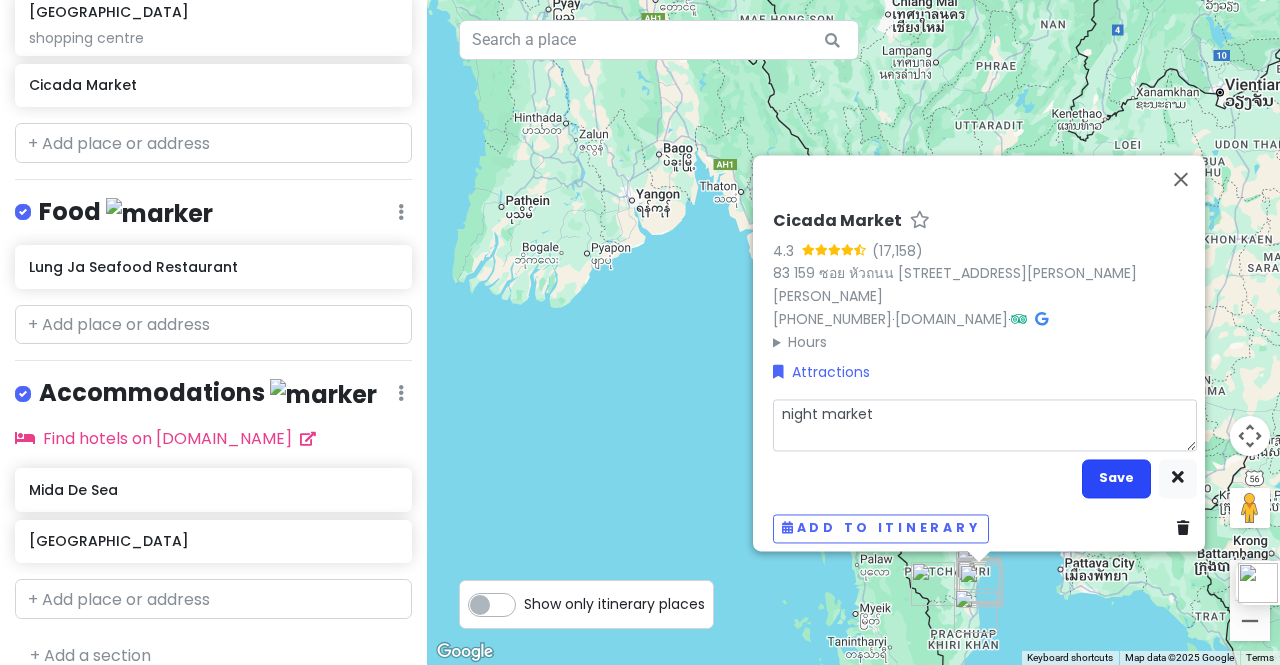 type on "night market" 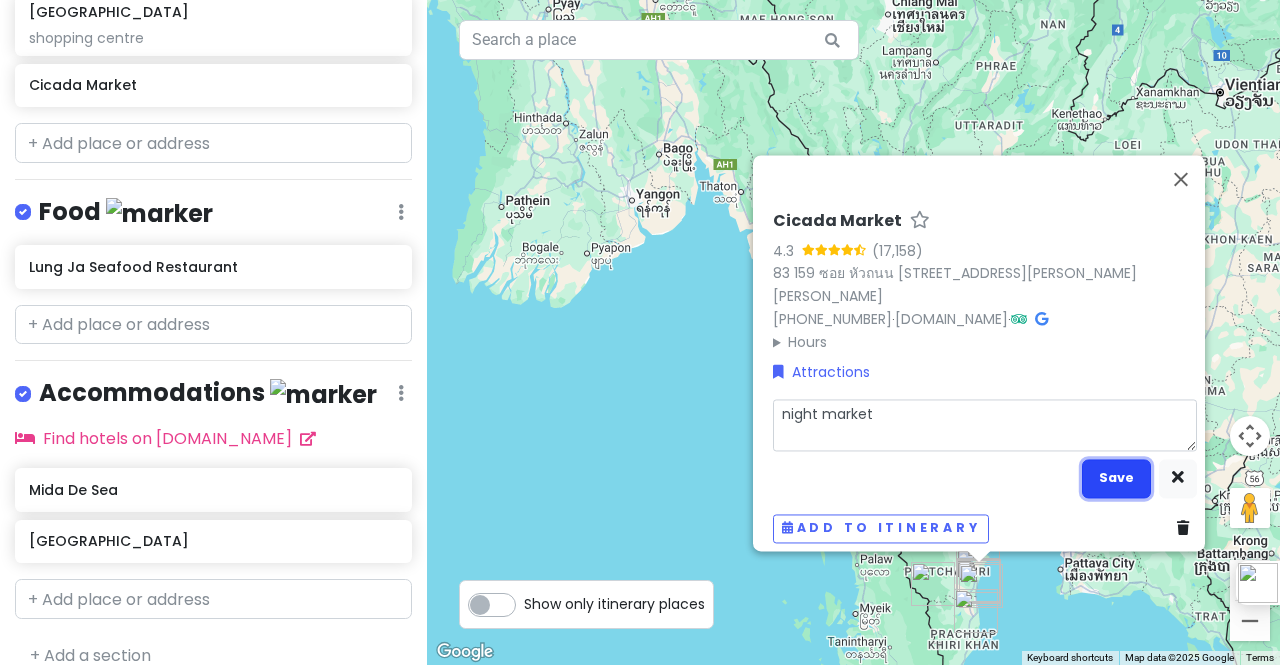 click on "Save" at bounding box center [1116, 478] 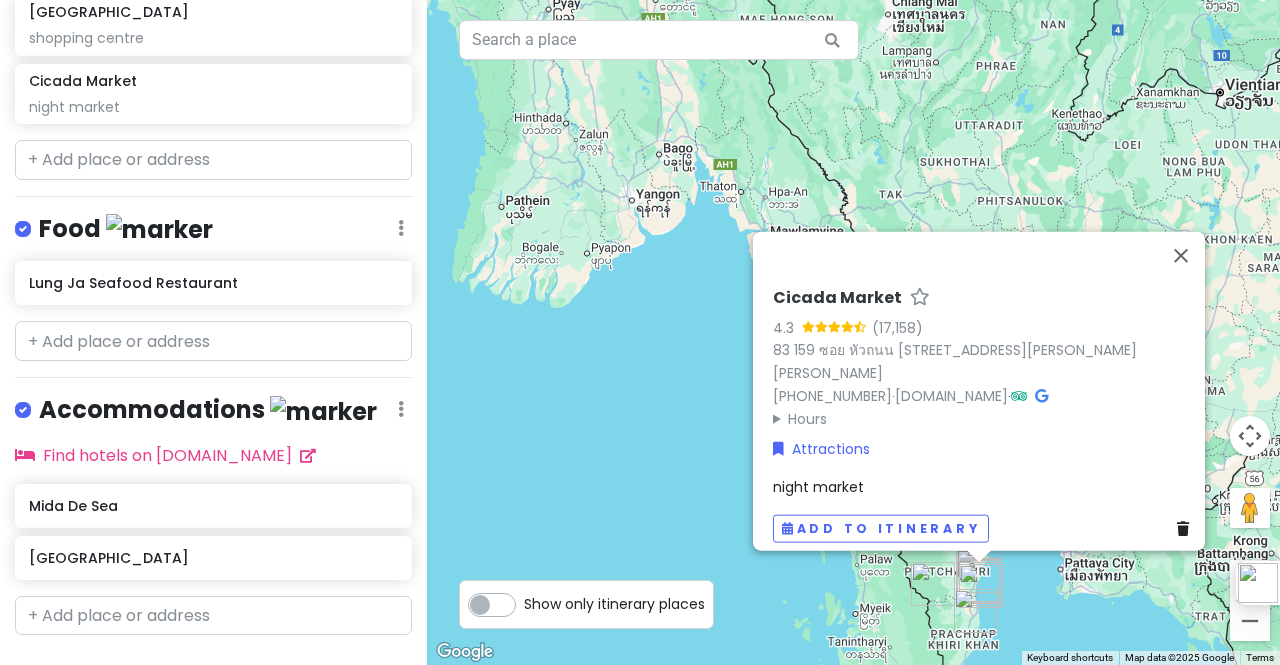scroll, scrollTop: 975, scrollLeft: 0, axis: vertical 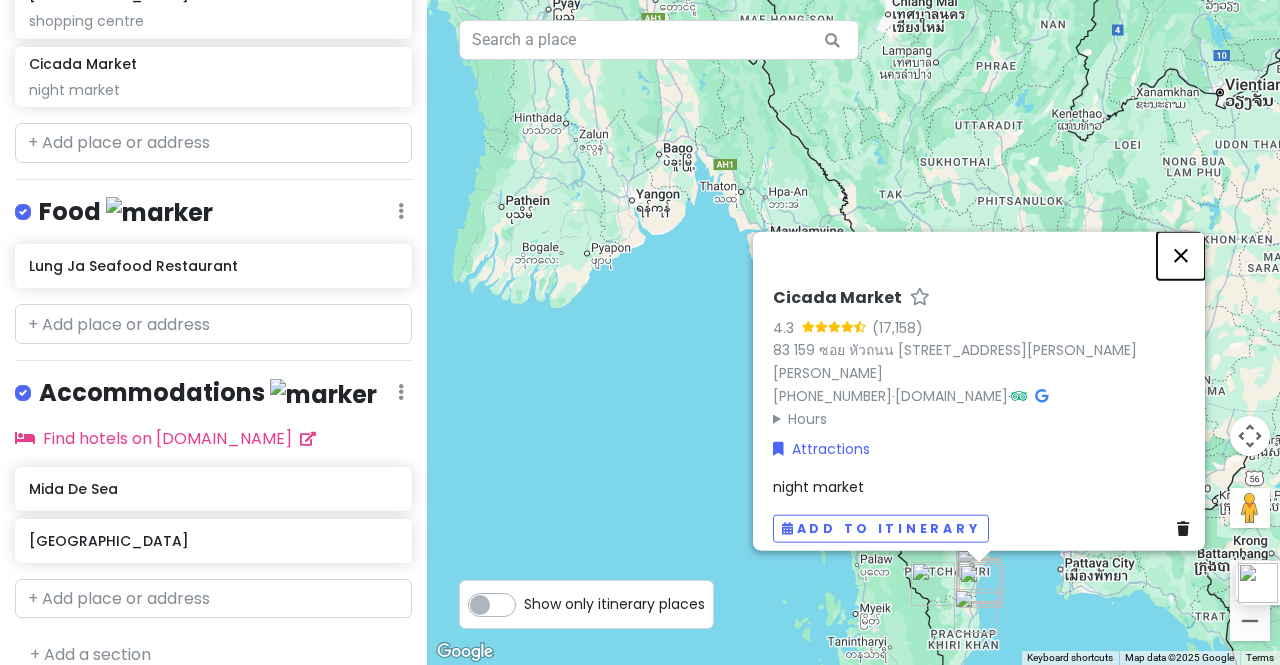 click at bounding box center (1181, 255) 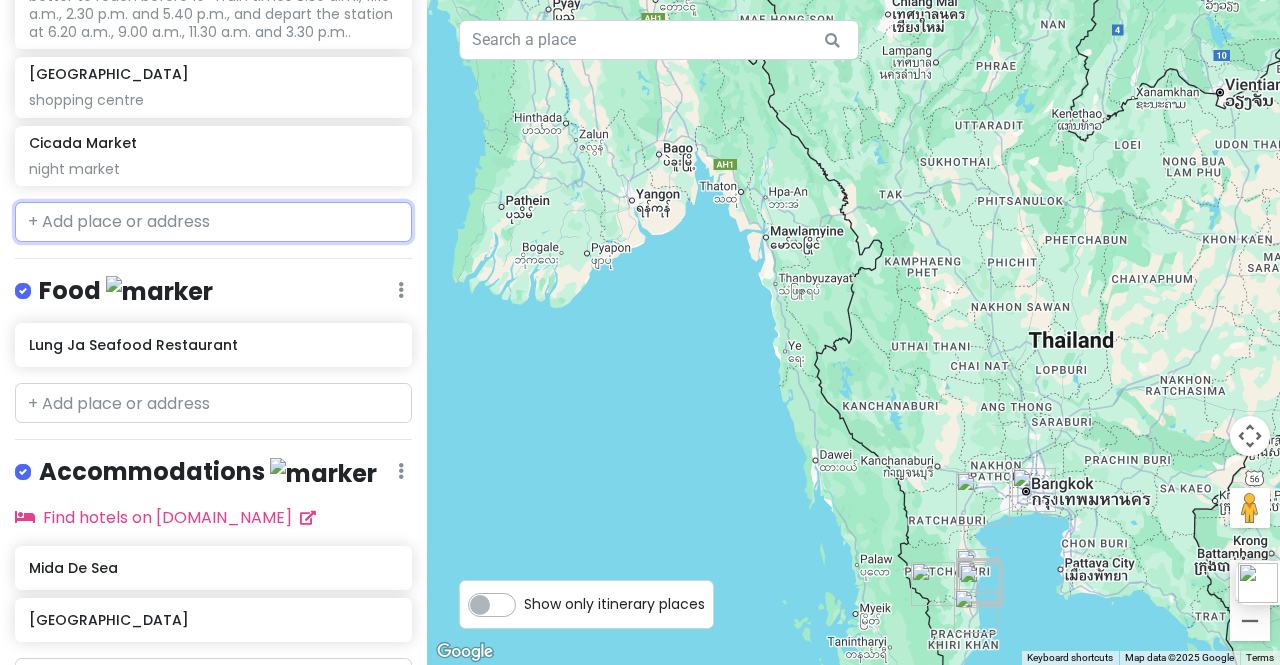 scroll, scrollTop: 976, scrollLeft: 0, axis: vertical 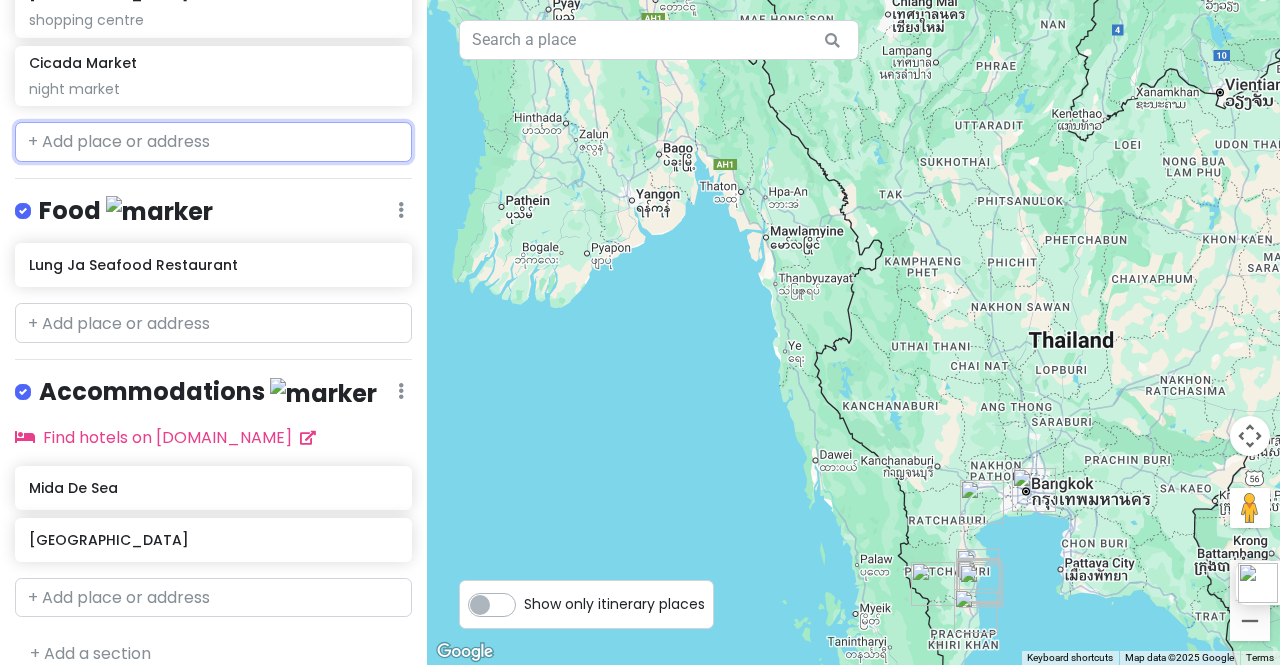 click at bounding box center (213, 142) 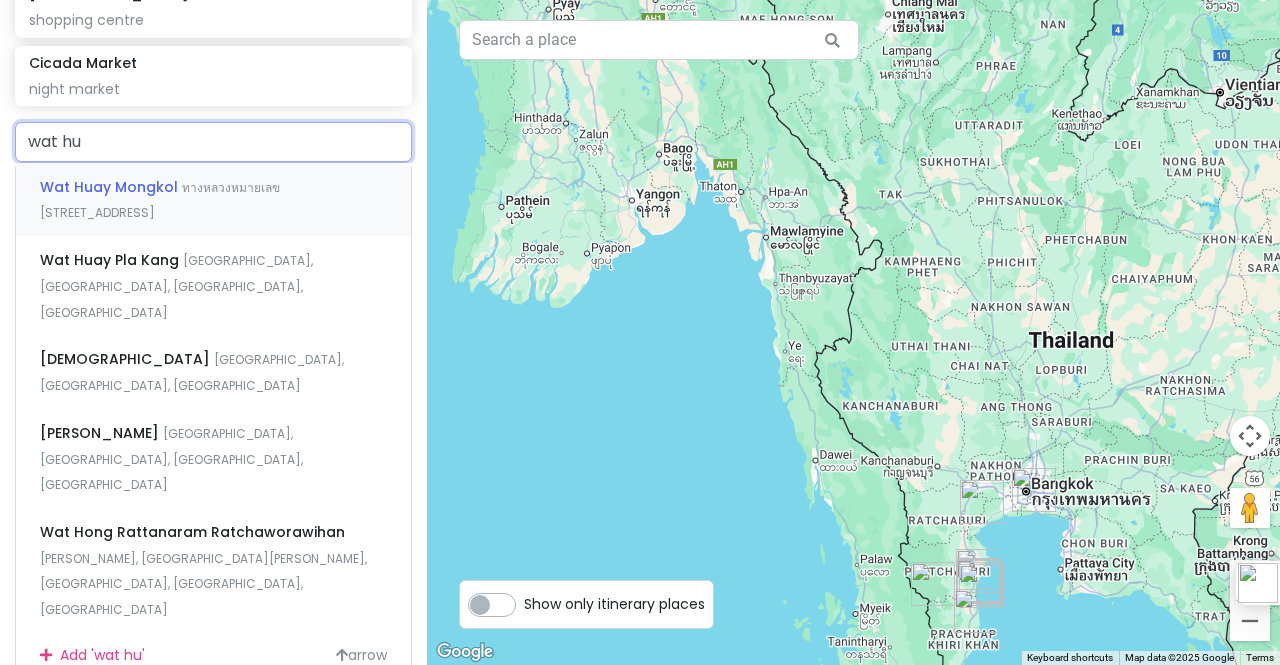 type on "wat hua" 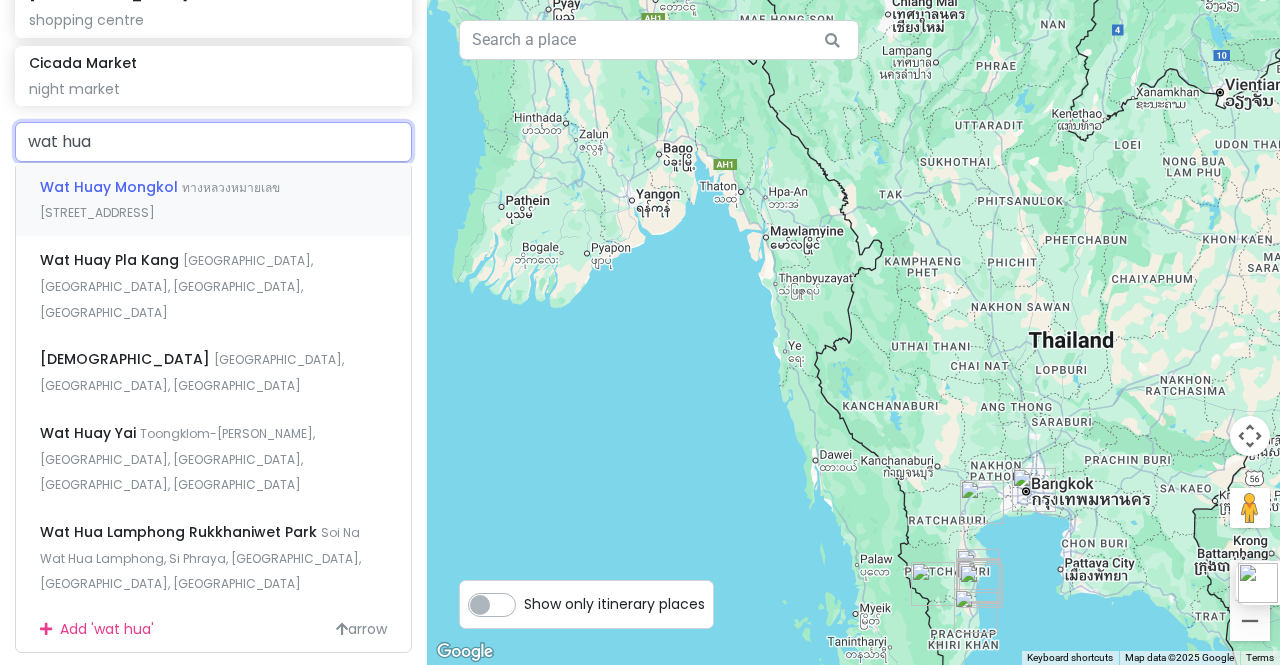 click on "Wat Huay Mongkol" at bounding box center (111, 187) 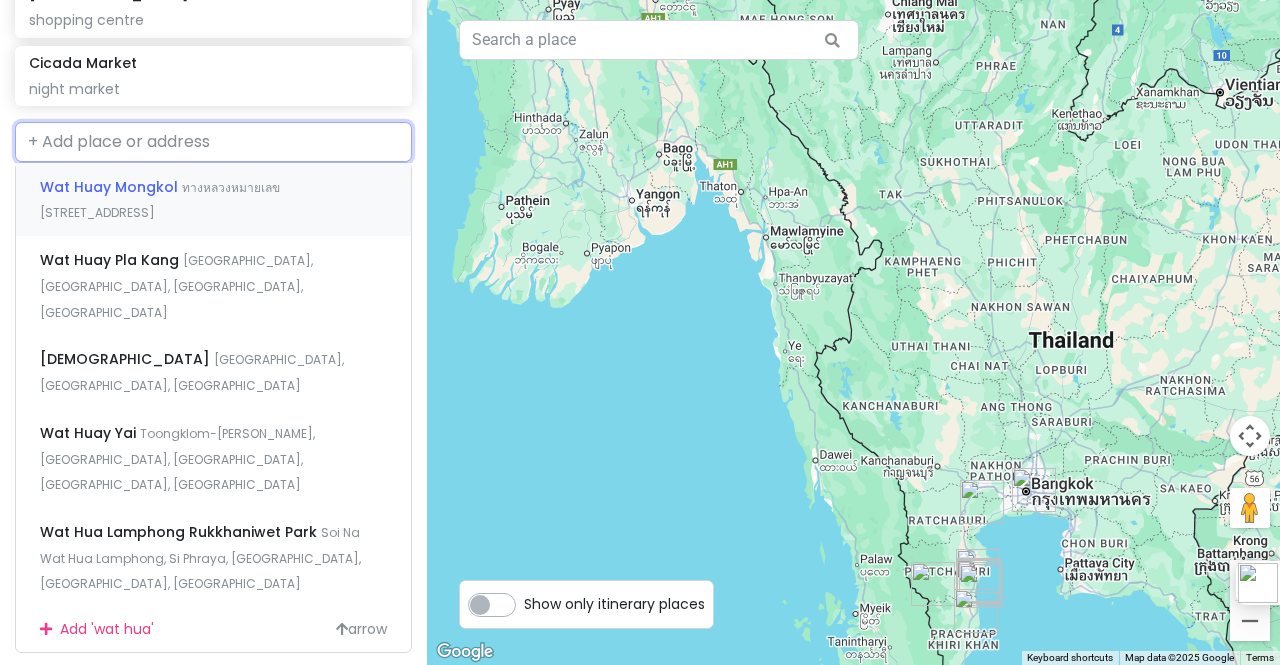 scroll, scrollTop: 1028, scrollLeft: 0, axis: vertical 